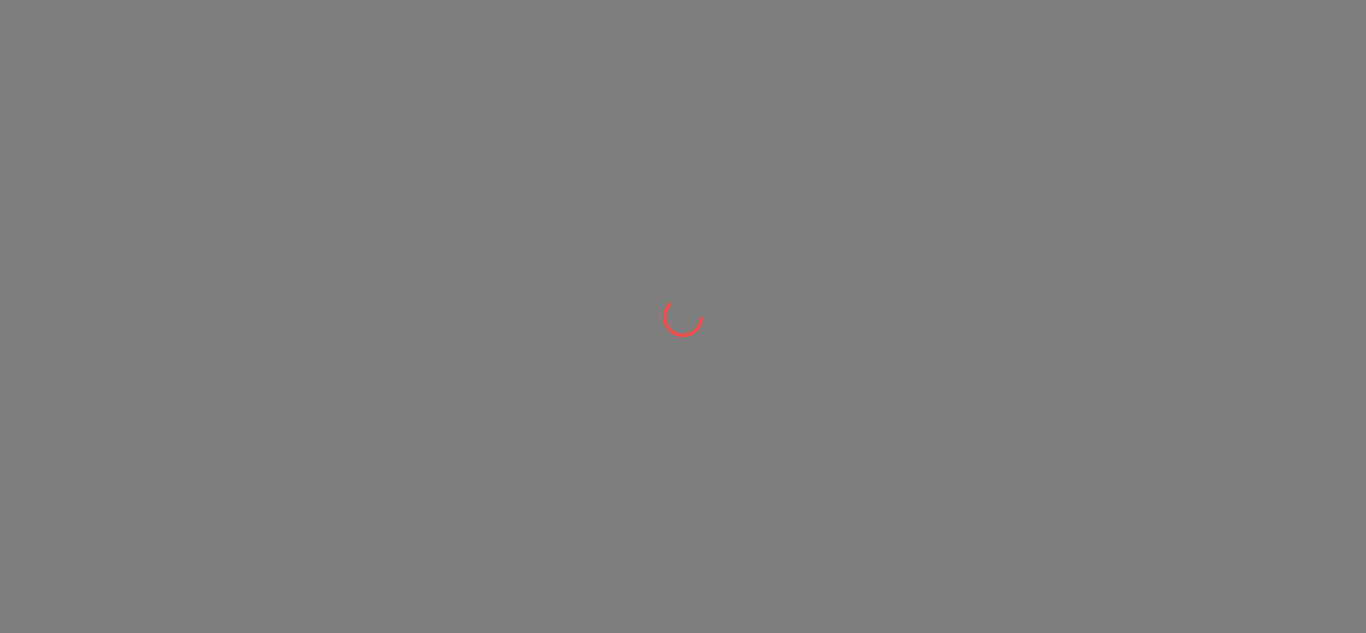 scroll, scrollTop: 0, scrollLeft: 0, axis: both 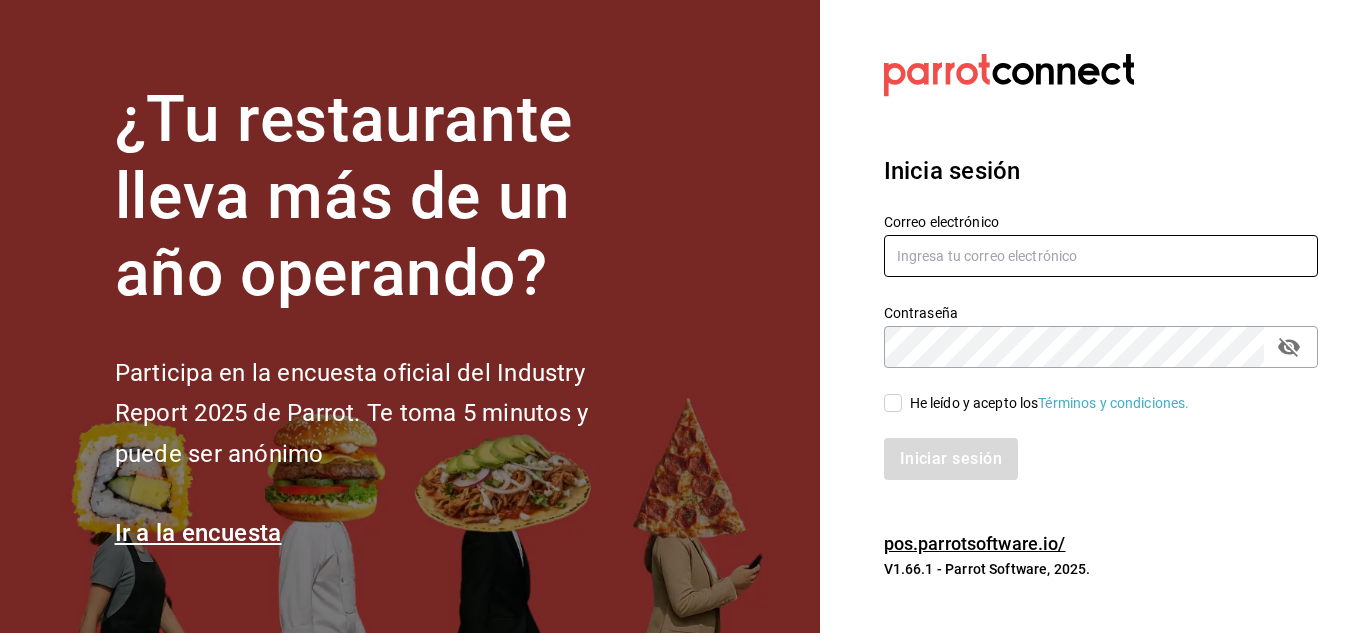 type on "[EMAIL]" 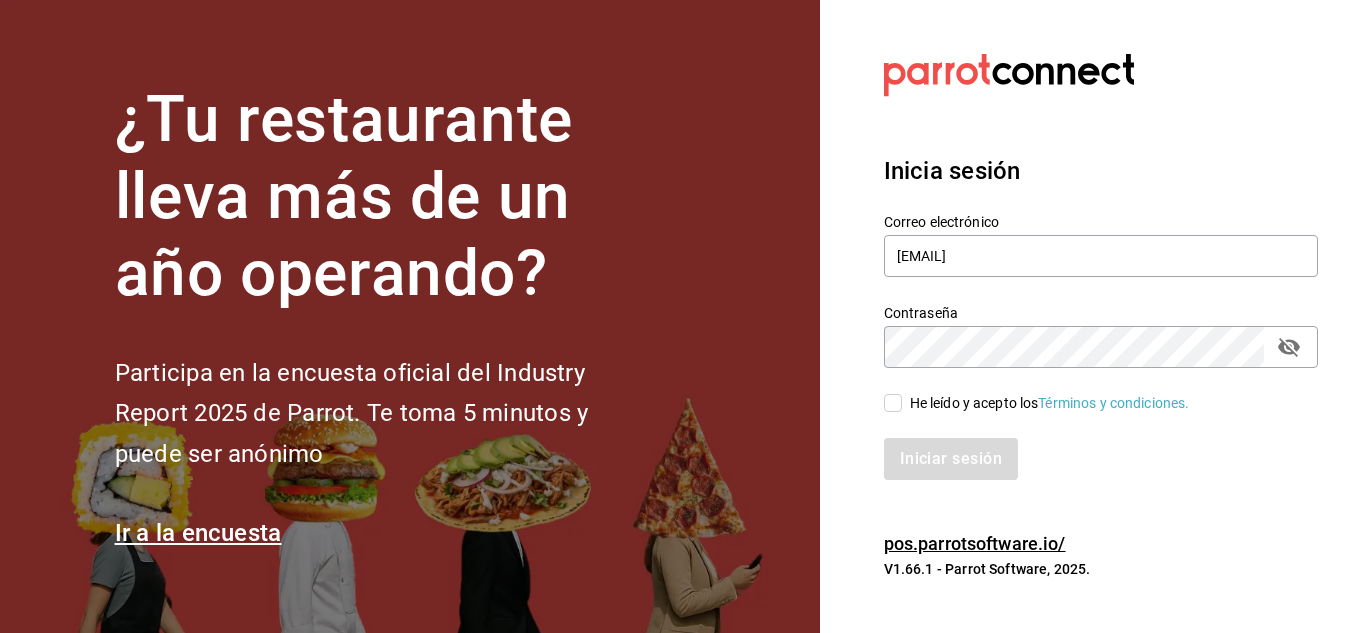 click on "He leído y acepto los  Términos y condiciones." at bounding box center [1089, 391] 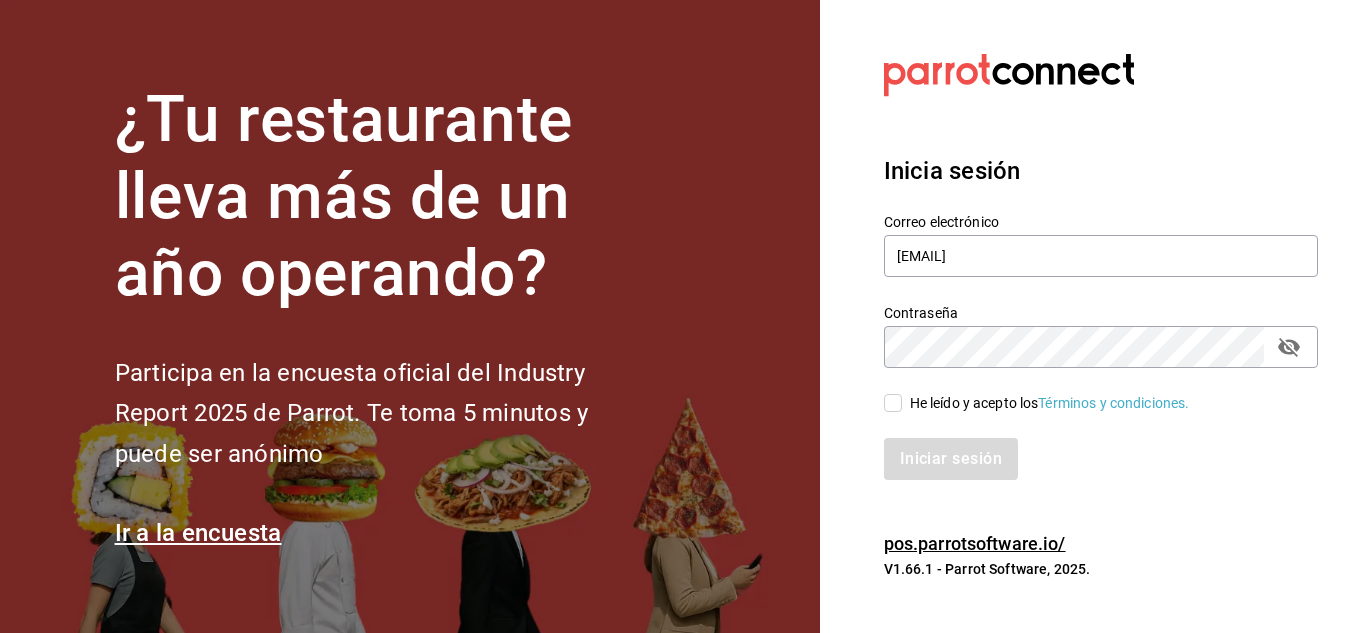 click on "He leído y acepto los  Términos y condiciones." at bounding box center [893, 403] 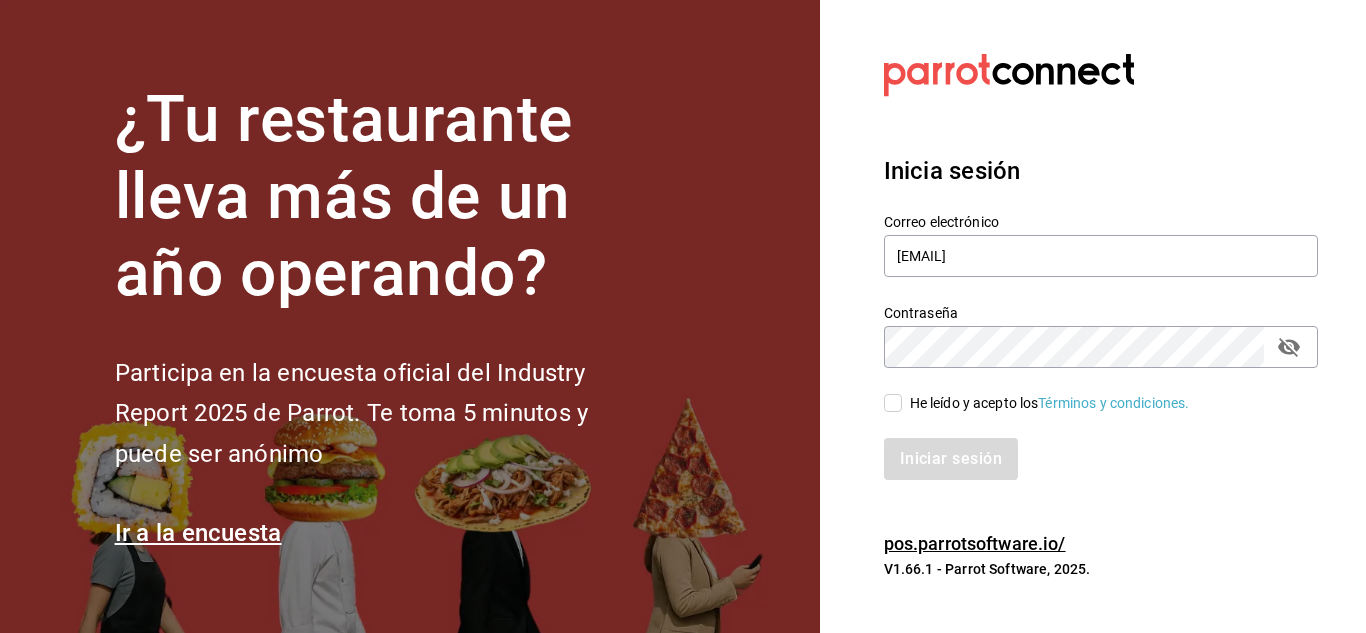 checkbox on "true" 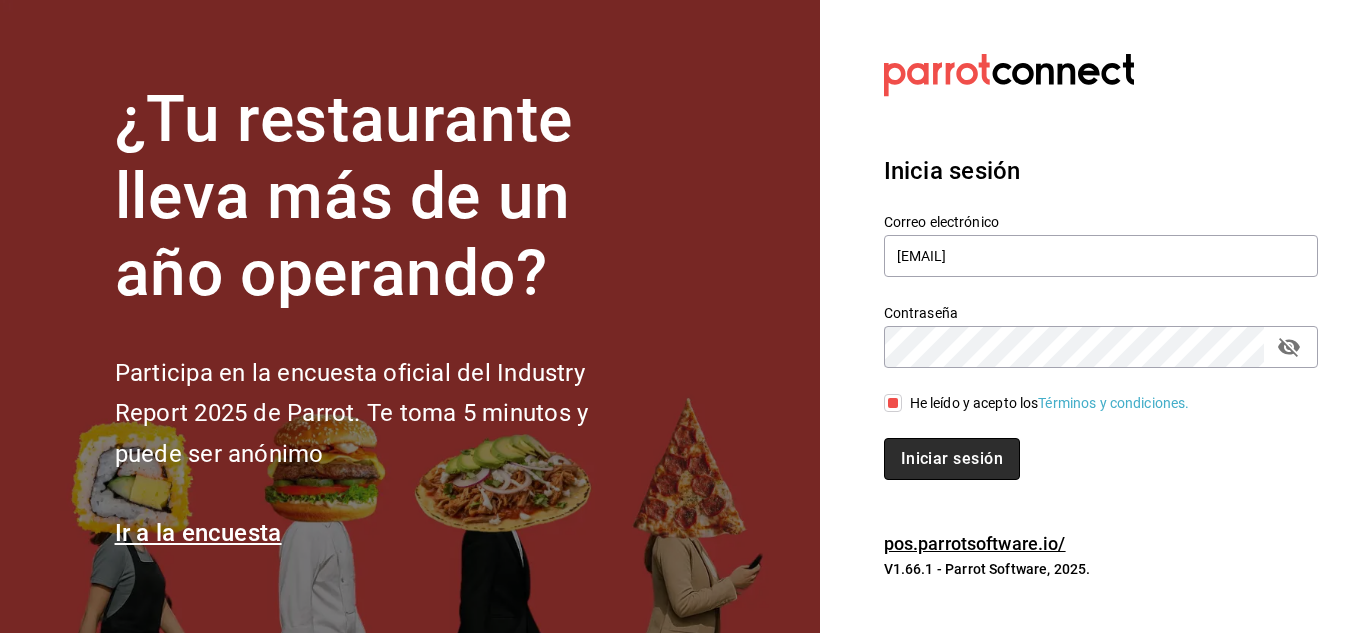 click on "Iniciar sesión" at bounding box center [952, 459] 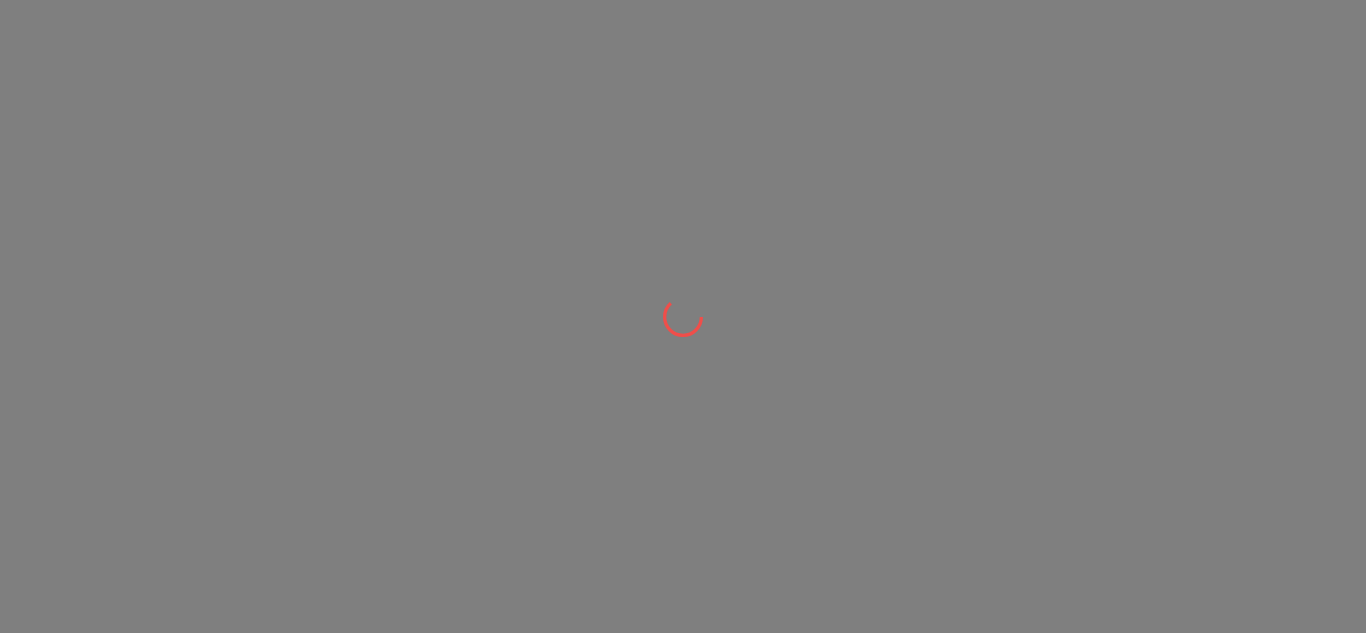 scroll, scrollTop: 0, scrollLeft: 0, axis: both 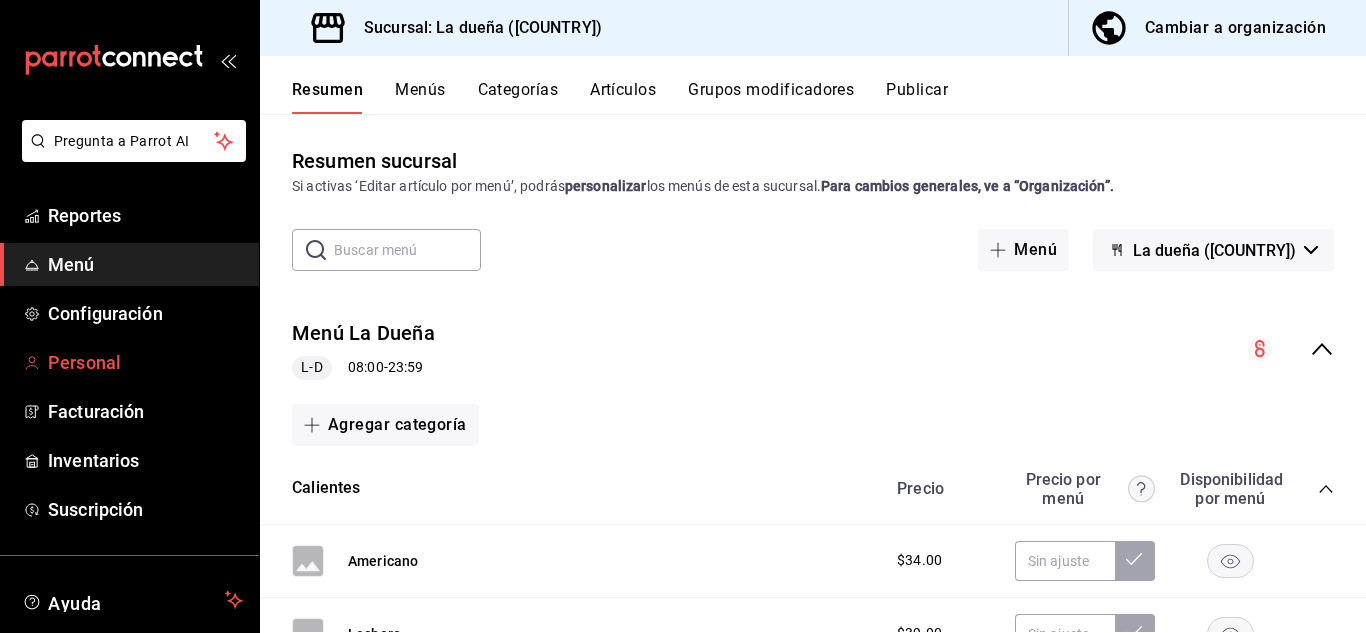 click on "Personal" at bounding box center [145, 362] 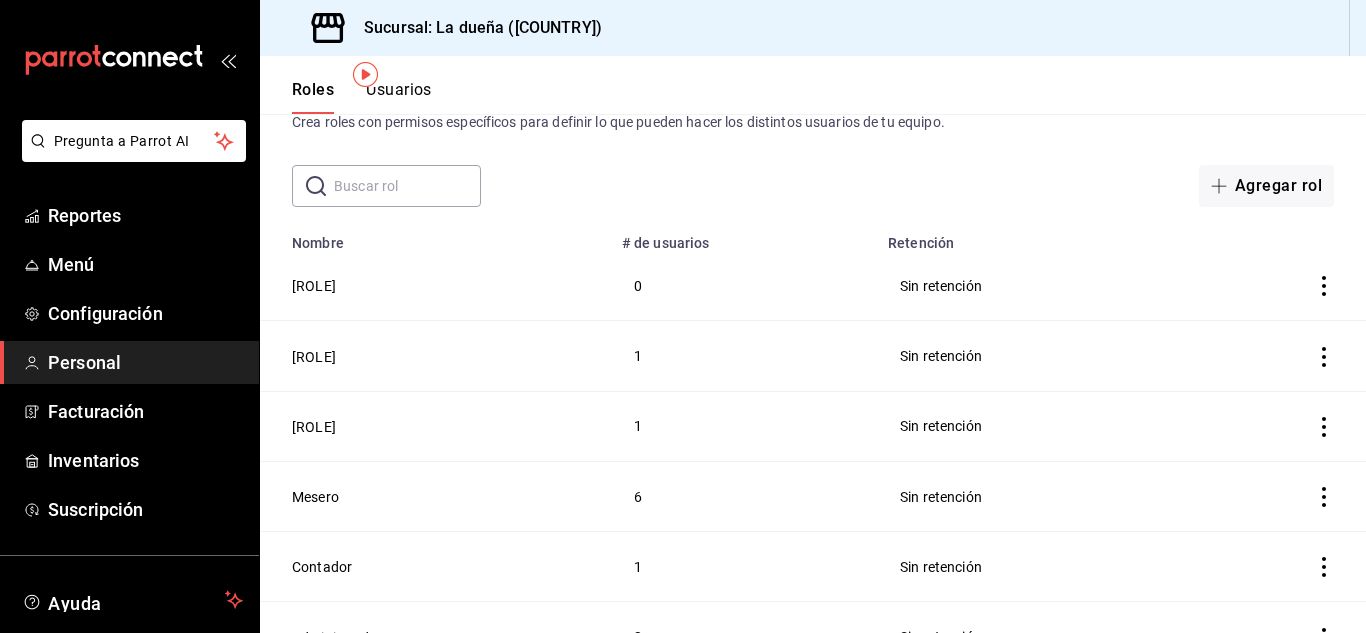 scroll, scrollTop: 98, scrollLeft: 0, axis: vertical 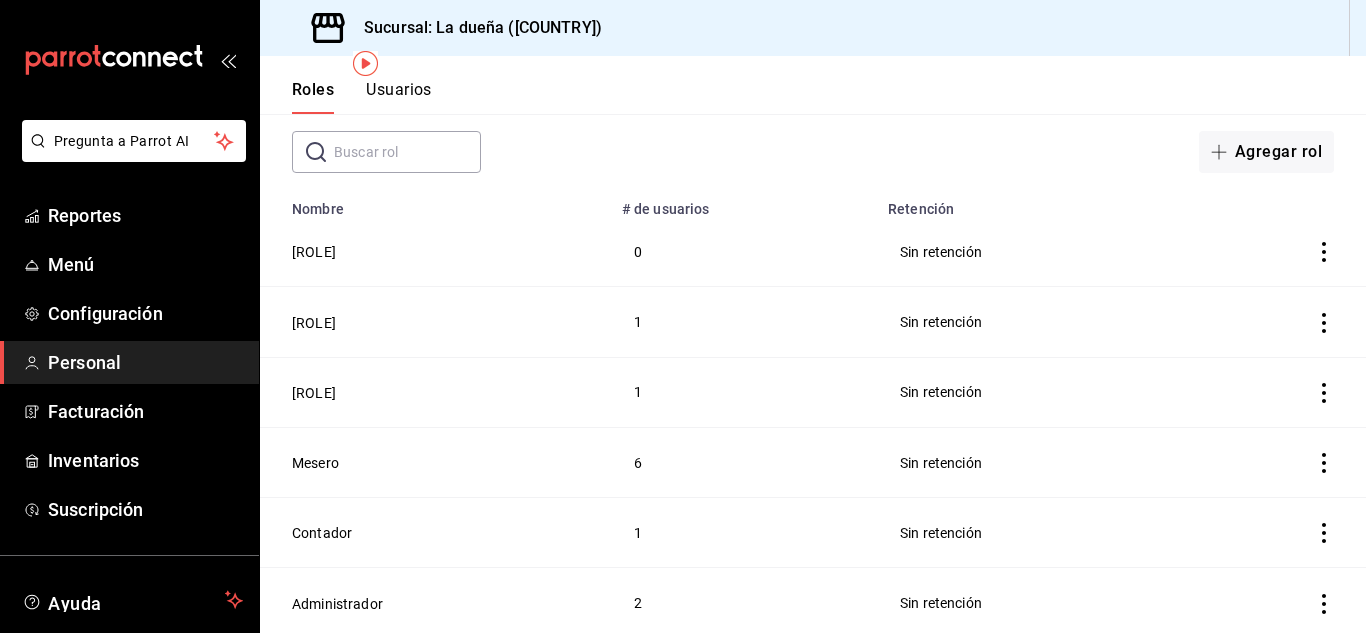 click on "Mesero" at bounding box center [435, 462] 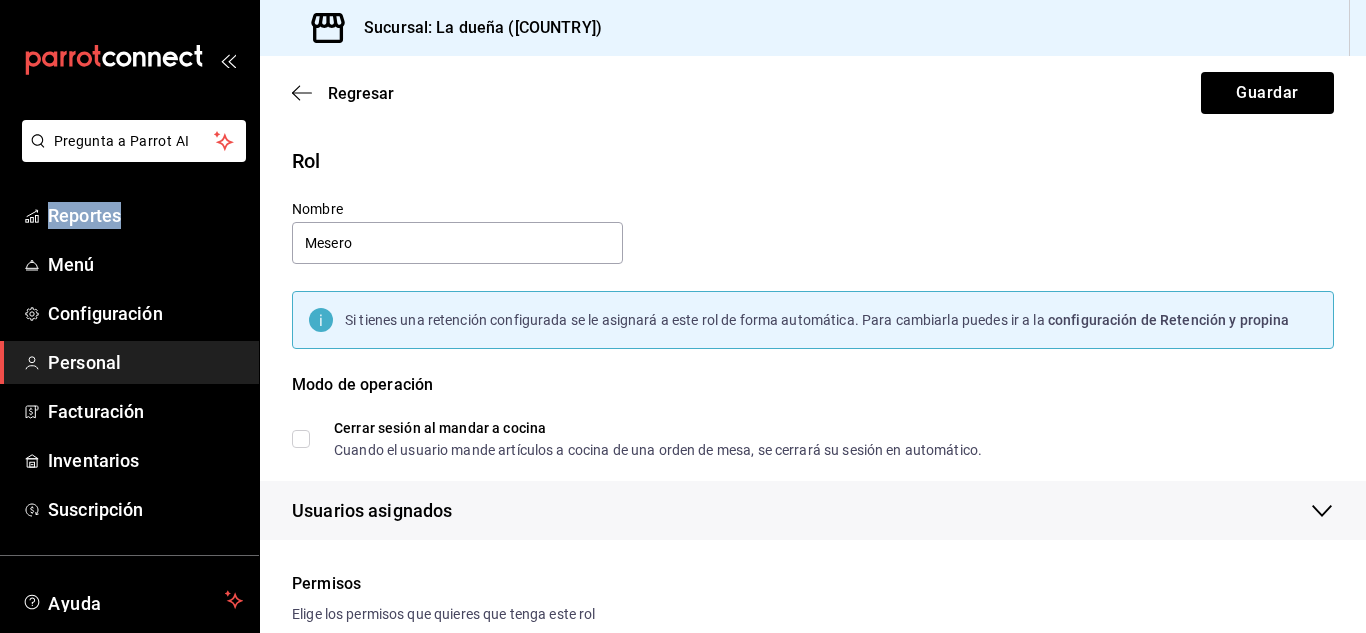 checkbox on "true" 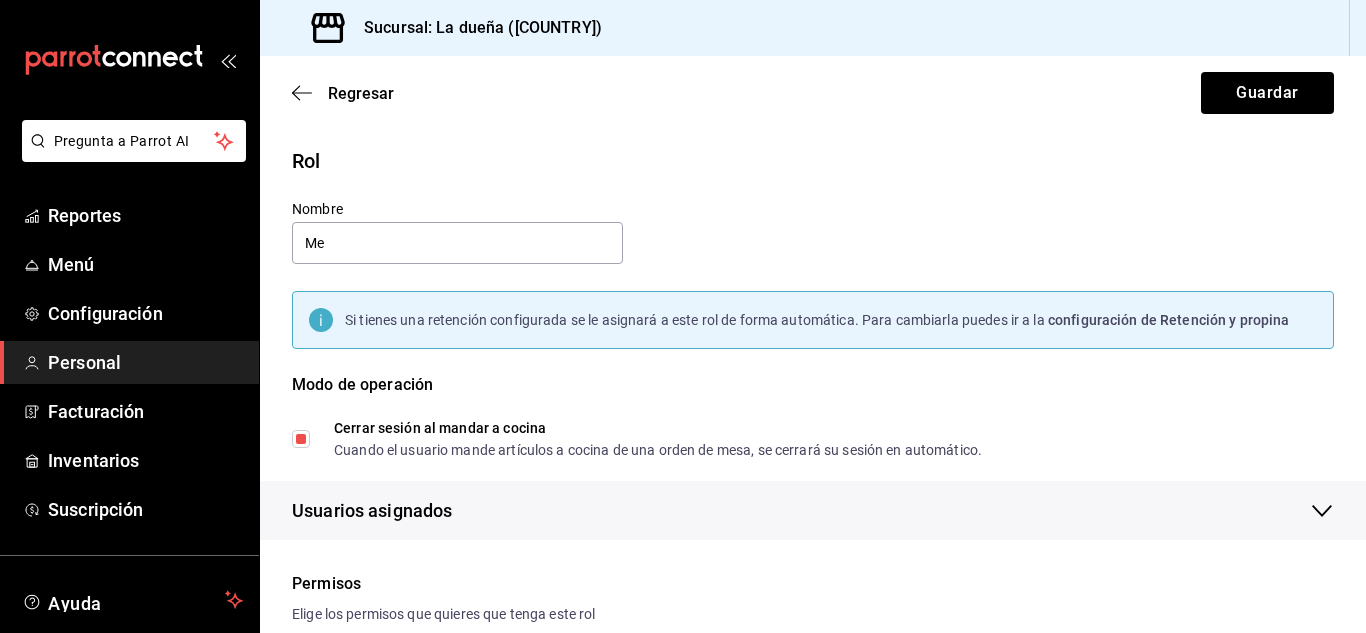 type on "M" 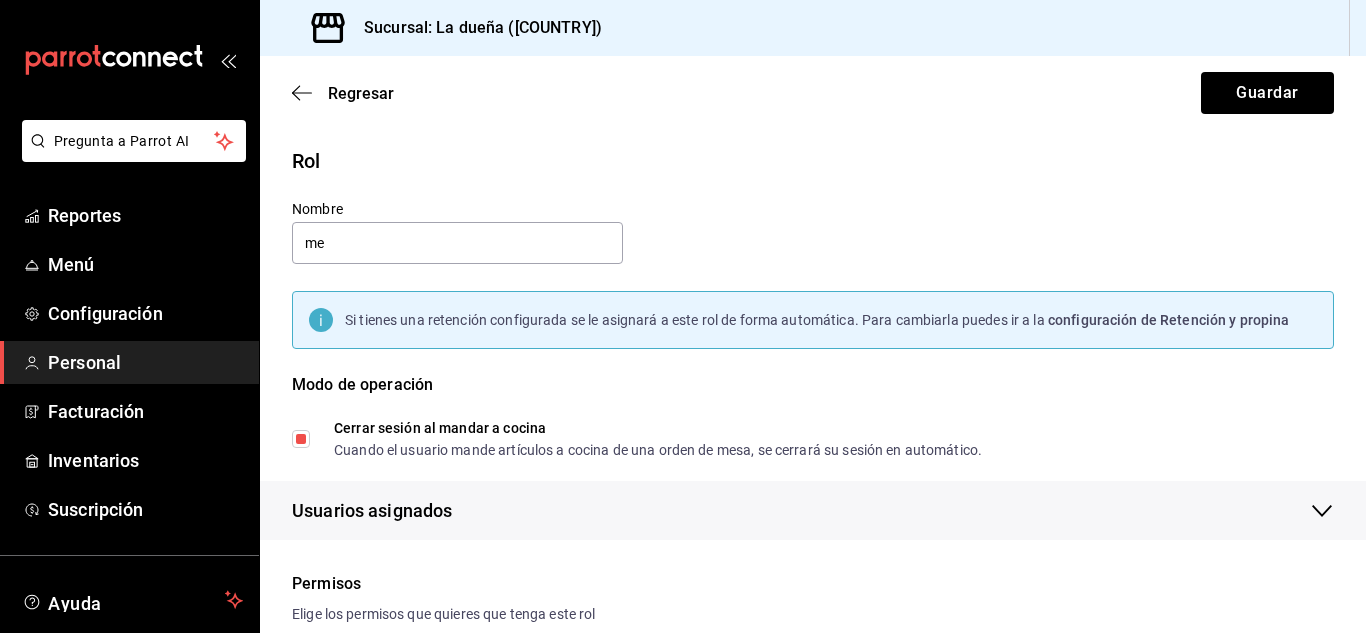 type on "Mesero" 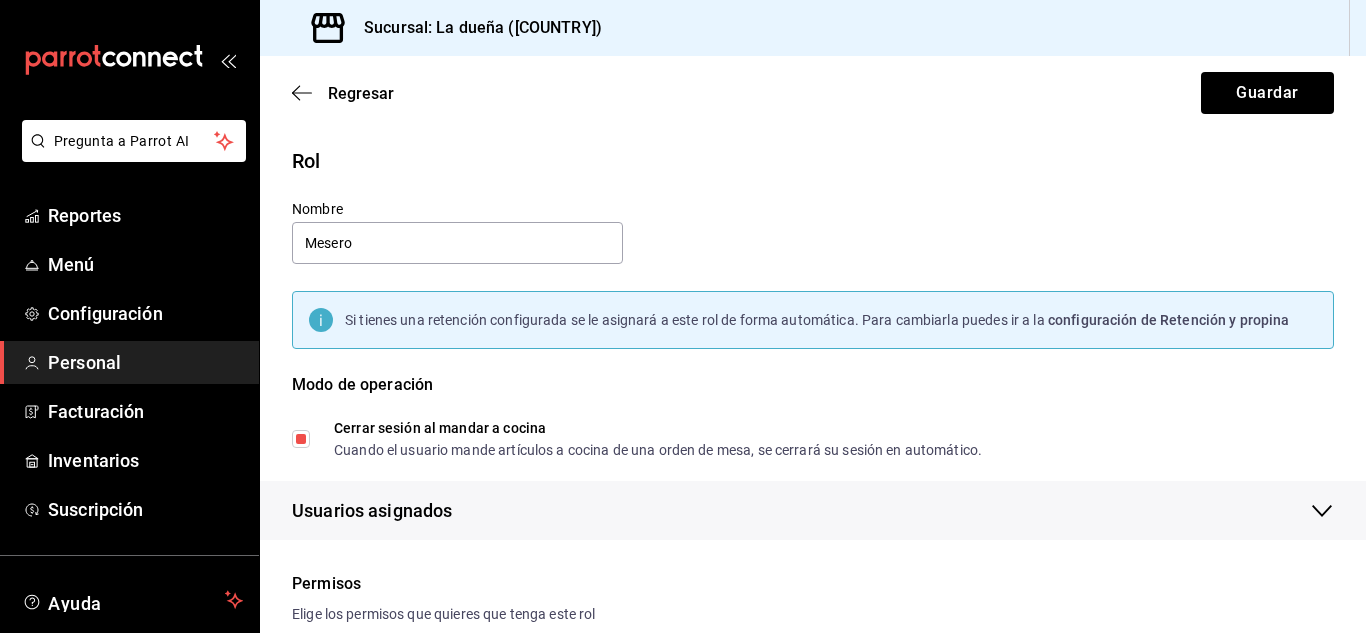 scroll, scrollTop: 504, scrollLeft: 0, axis: vertical 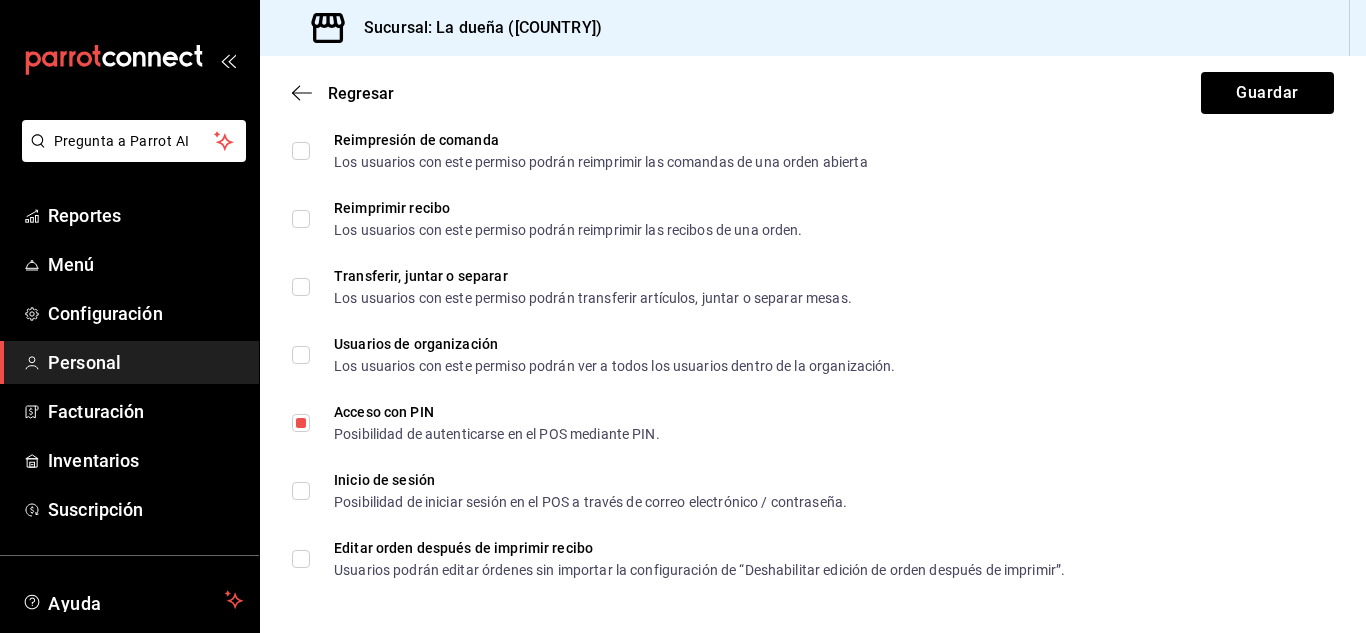 click on "Personal" at bounding box center [145, 362] 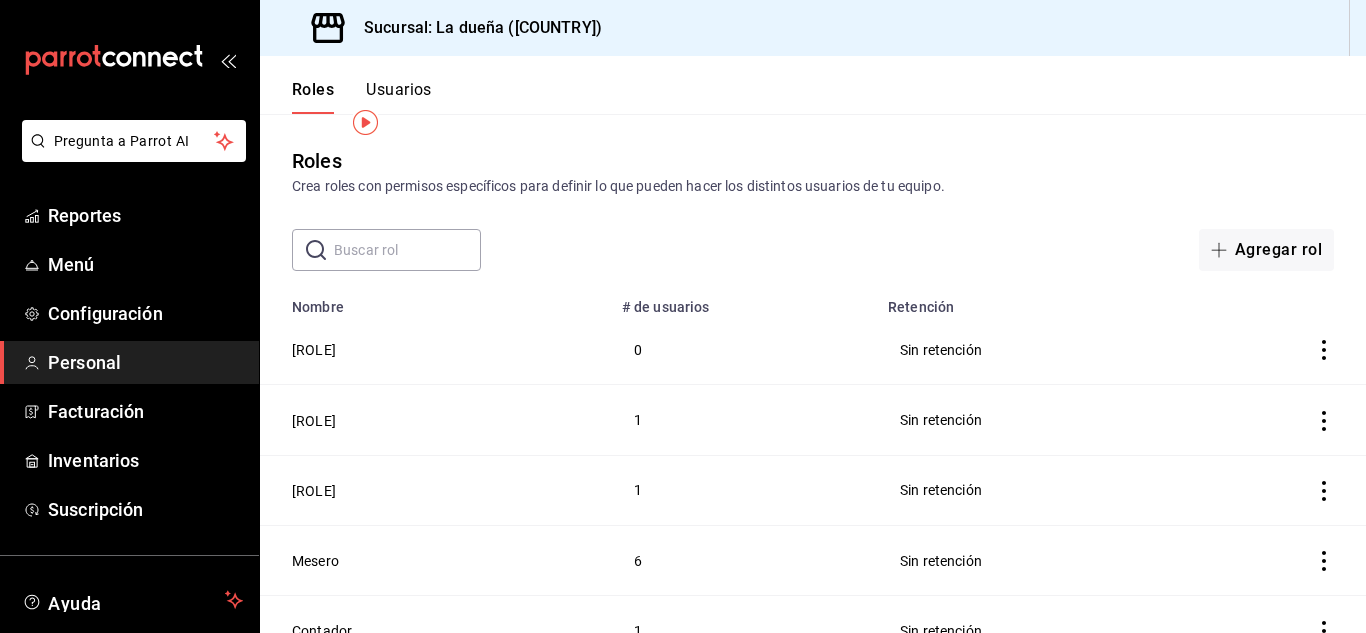 scroll, scrollTop: 98, scrollLeft: 0, axis: vertical 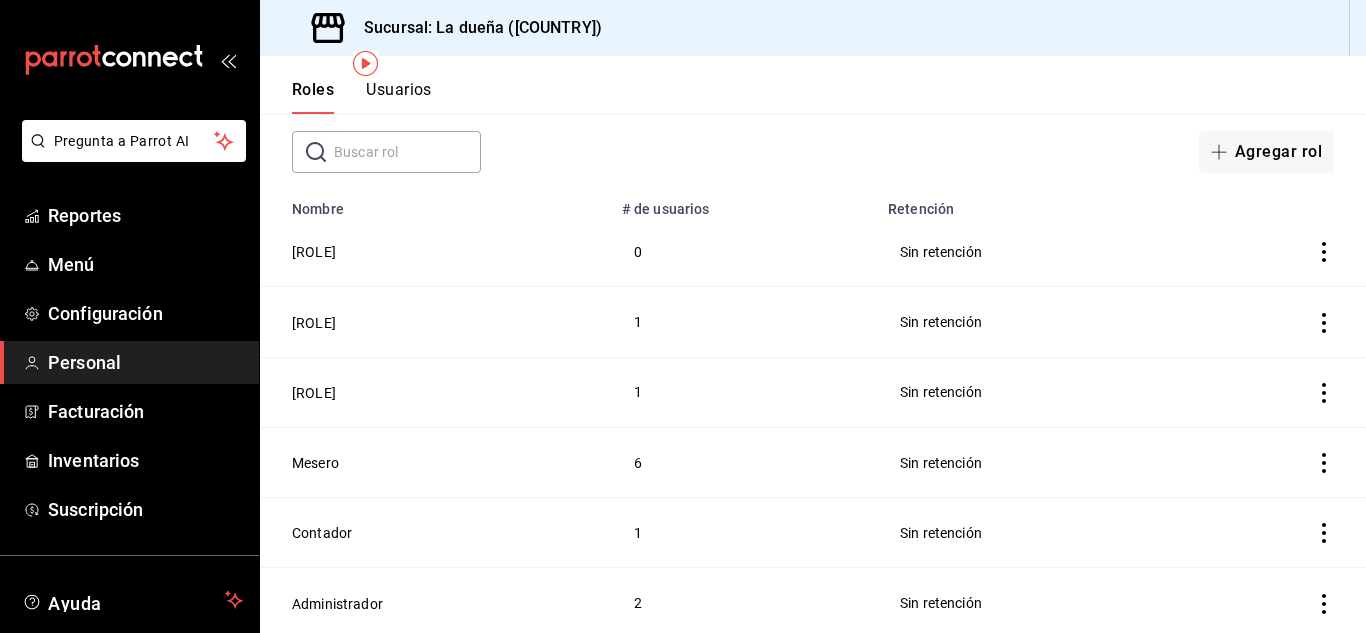 click on "6" at bounding box center (743, 462) 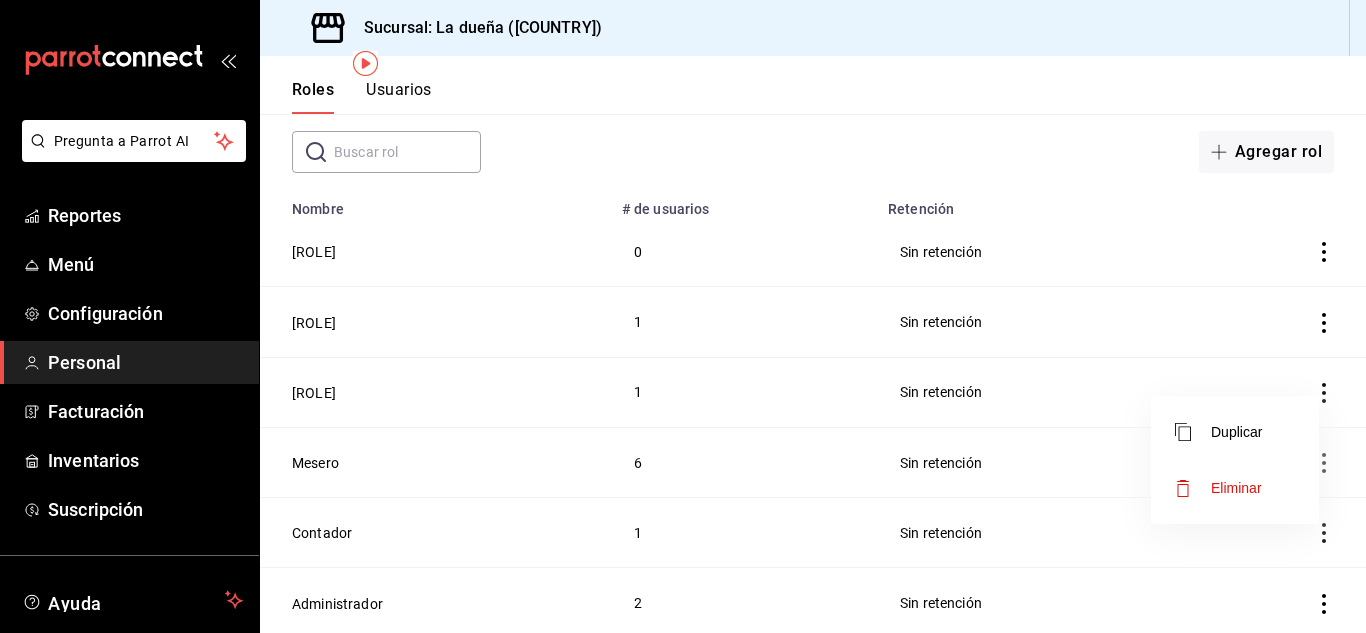 click at bounding box center (683, 316) 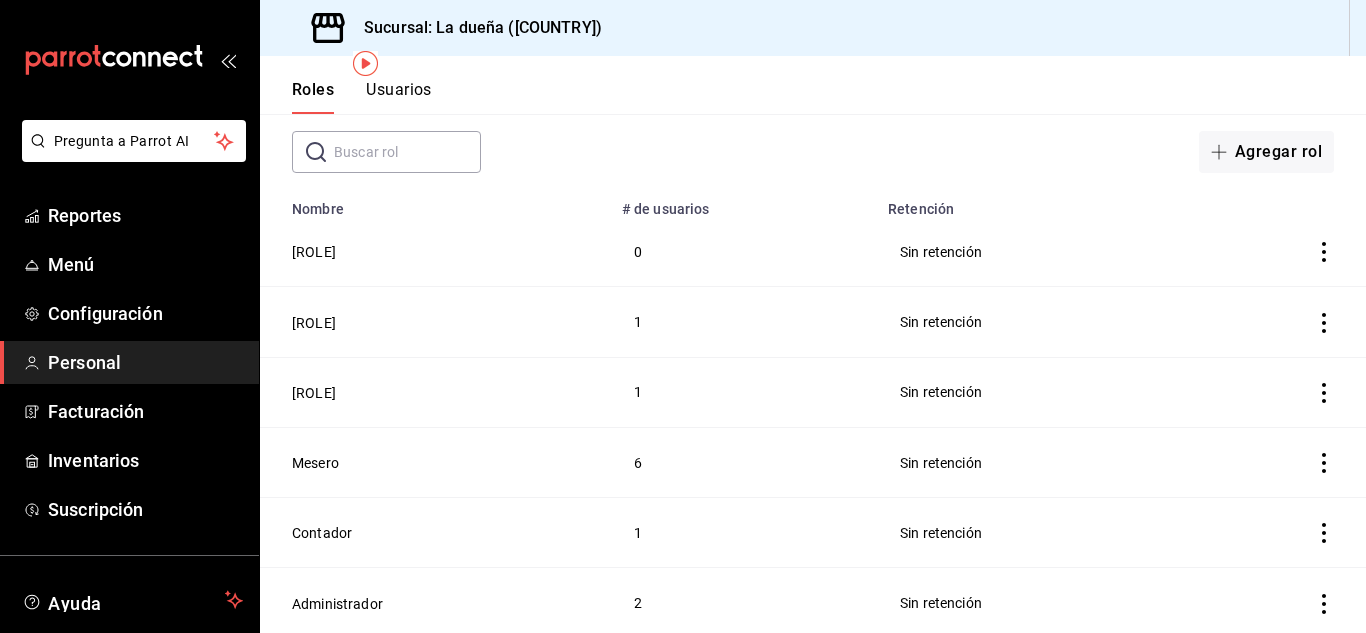 click on "6" at bounding box center [743, 462] 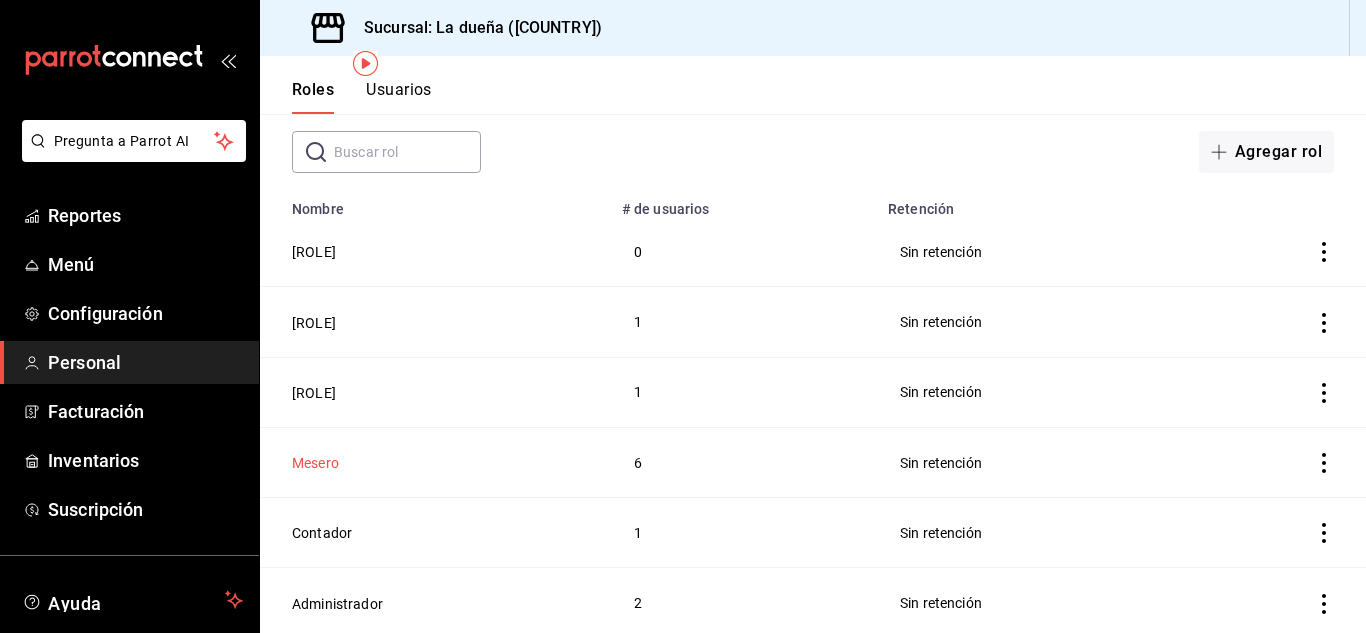 click on "Mesero" at bounding box center [315, 463] 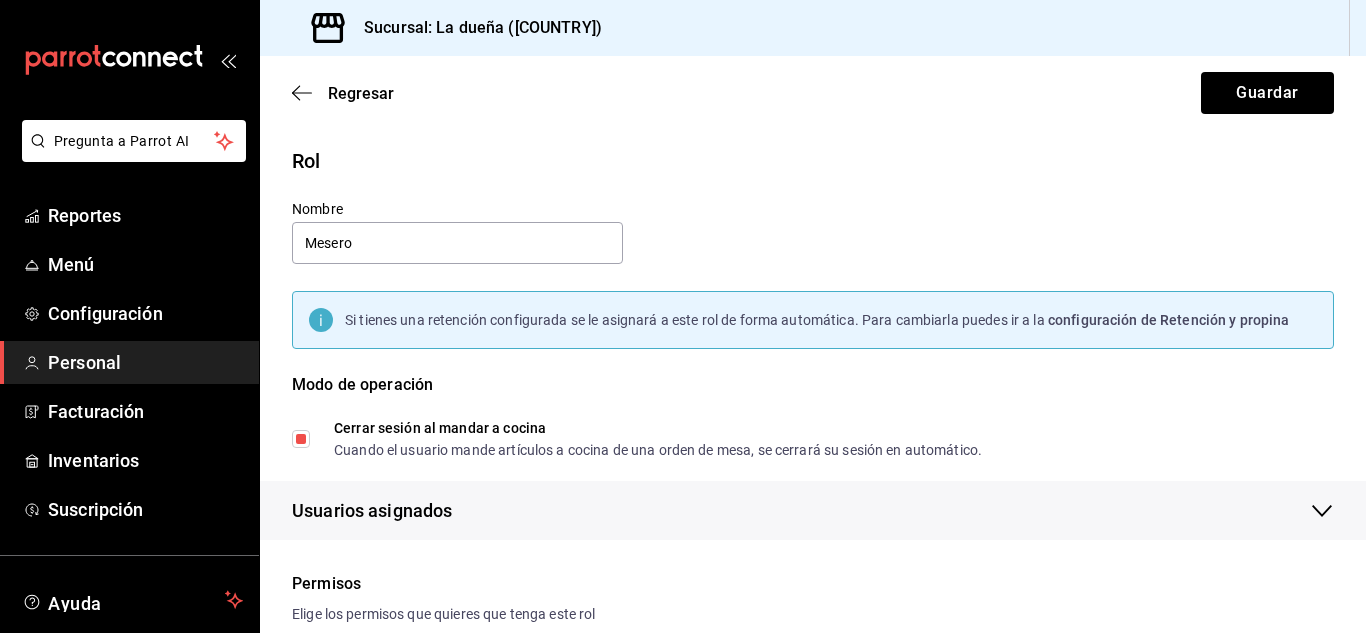 scroll, scrollTop: 504, scrollLeft: 0, axis: vertical 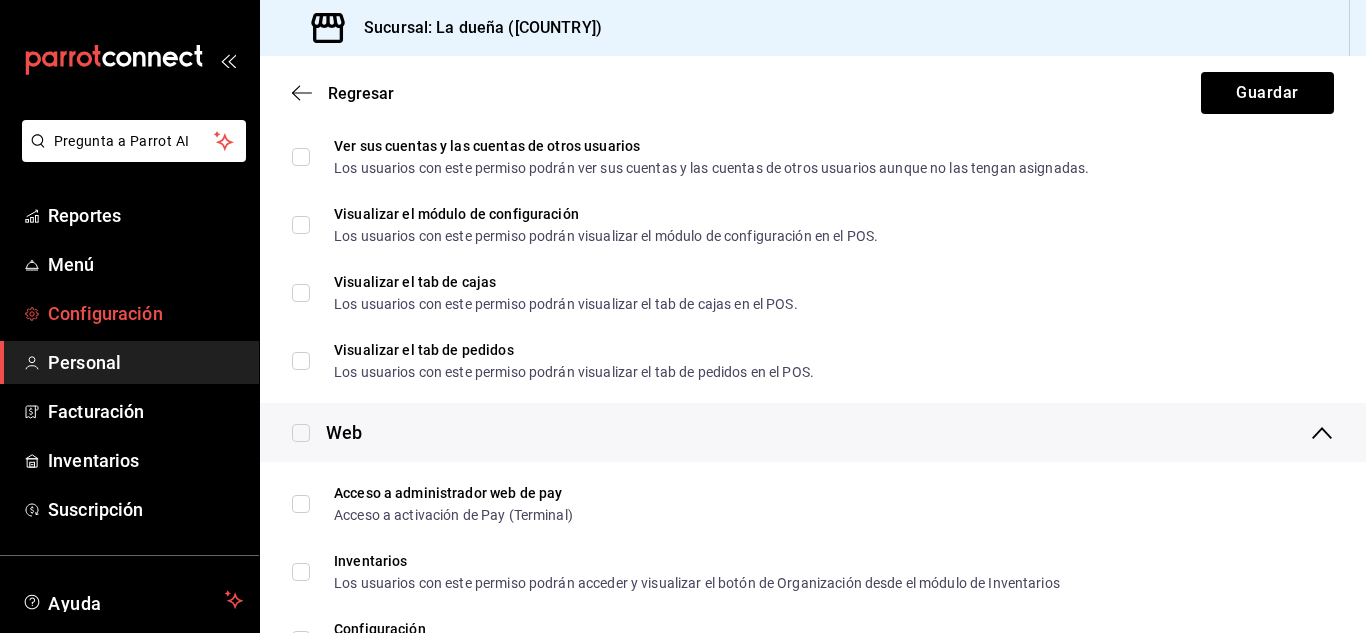 click on "Configuración" at bounding box center (145, 313) 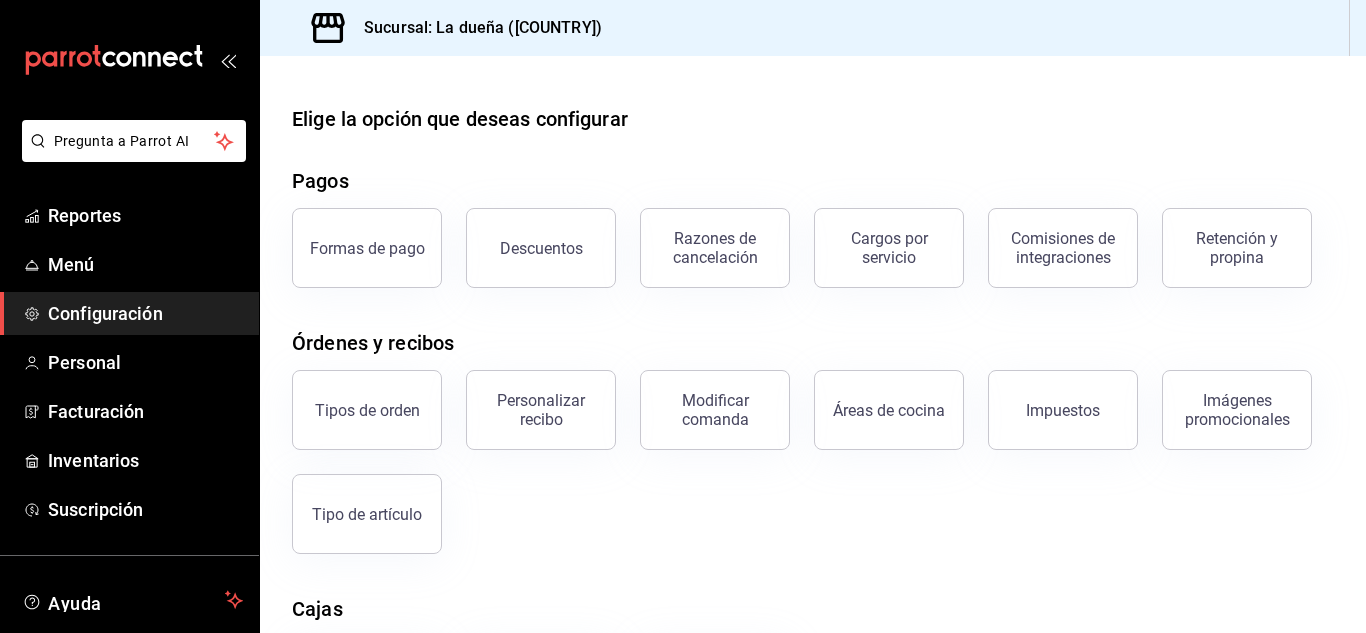 scroll, scrollTop: 277, scrollLeft: 0, axis: vertical 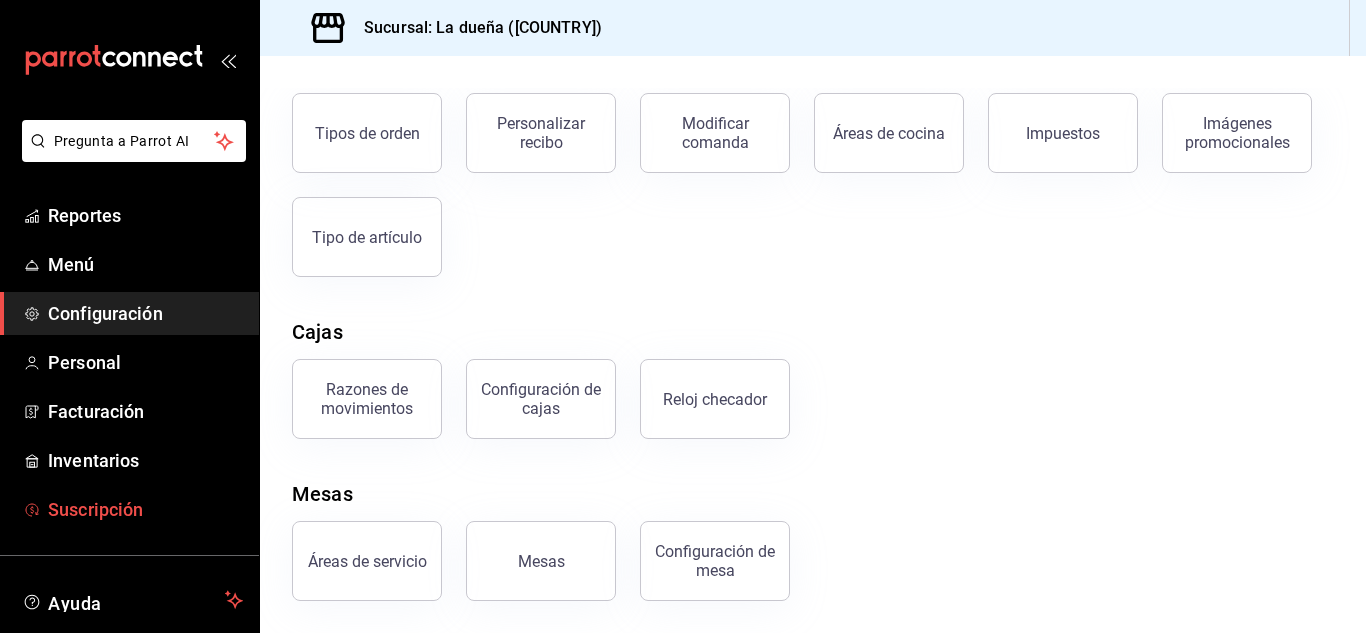 click on "Suscripción" at bounding box center [129, 509] 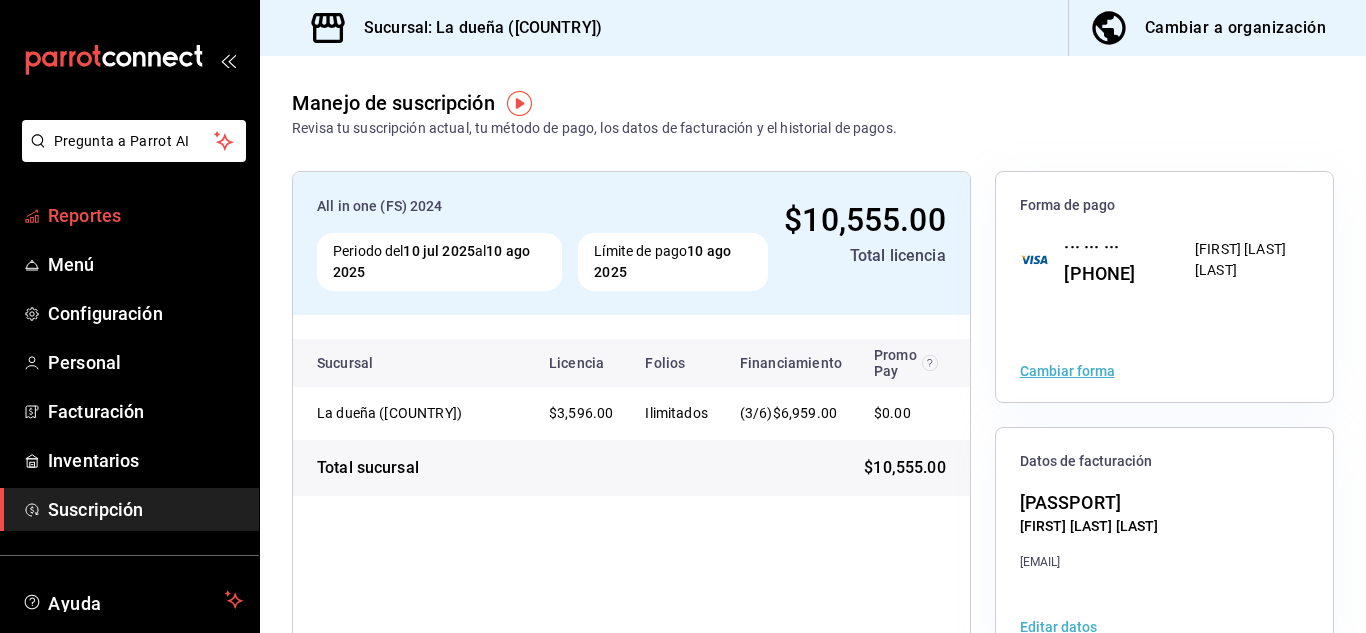 click on "Reportes" at bounding box center [129, 215] 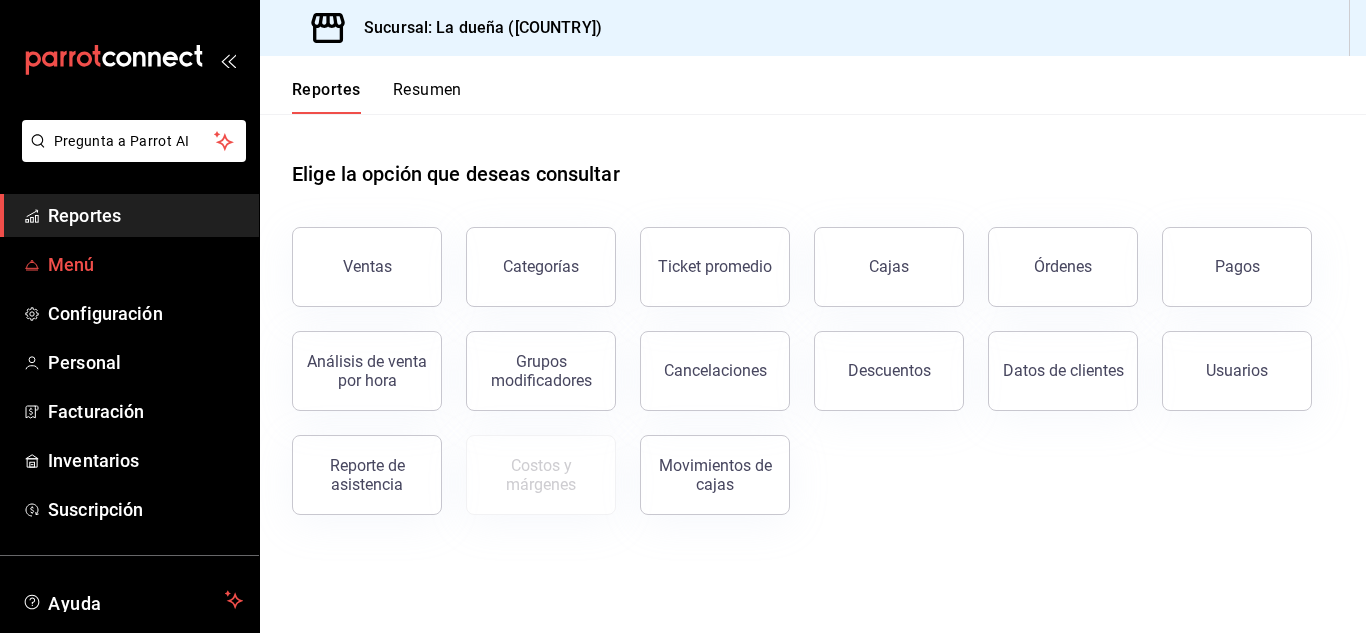 click on "Menú" at bounding box center (145, 264) 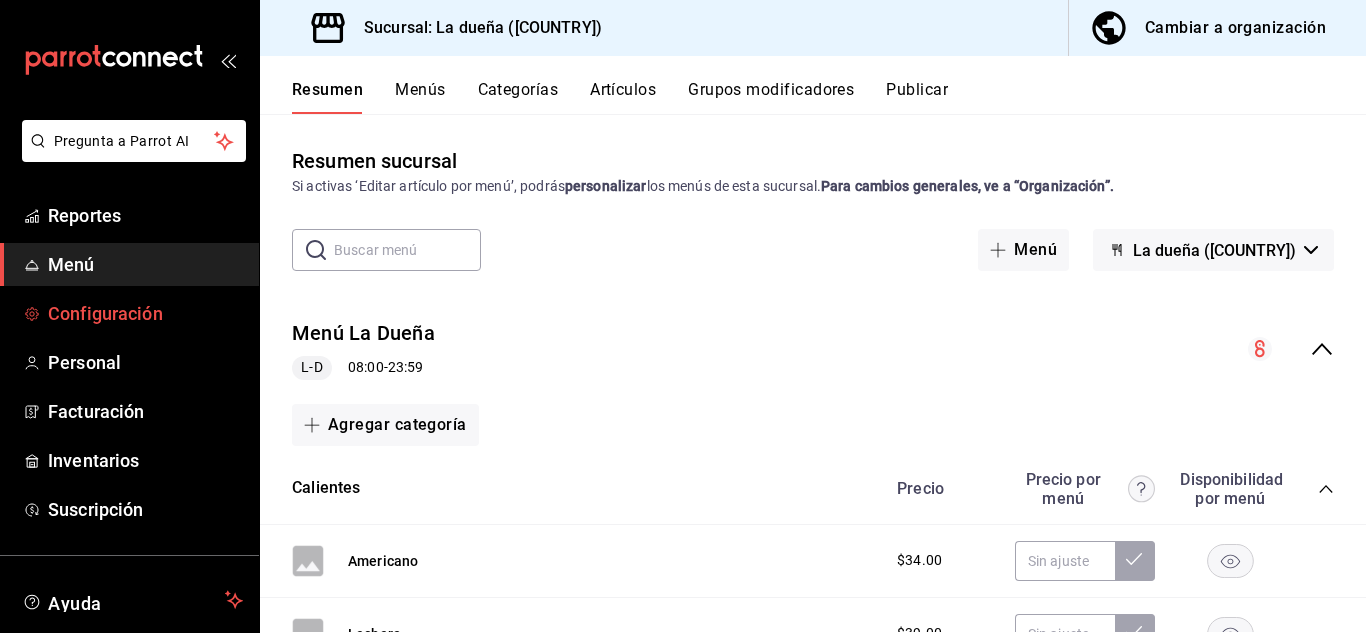 click on "Configuración" at bounding box center (145, 313) 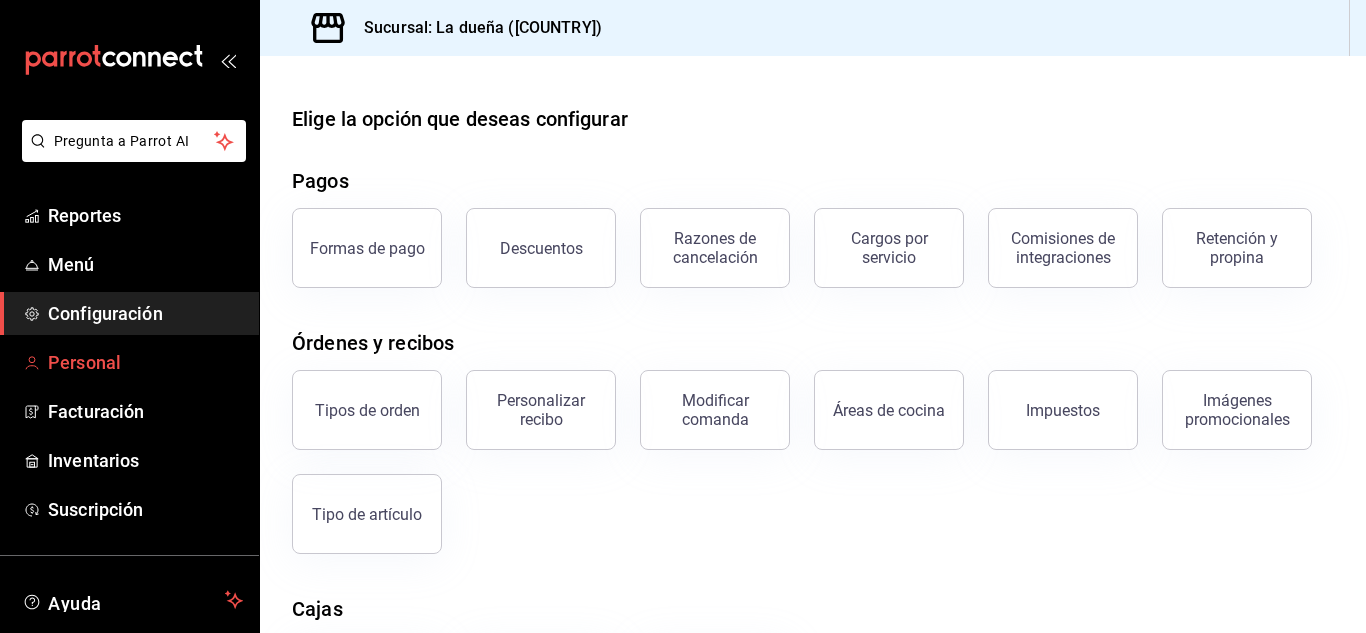 click on "Personal" at bounding box center [145, 362] 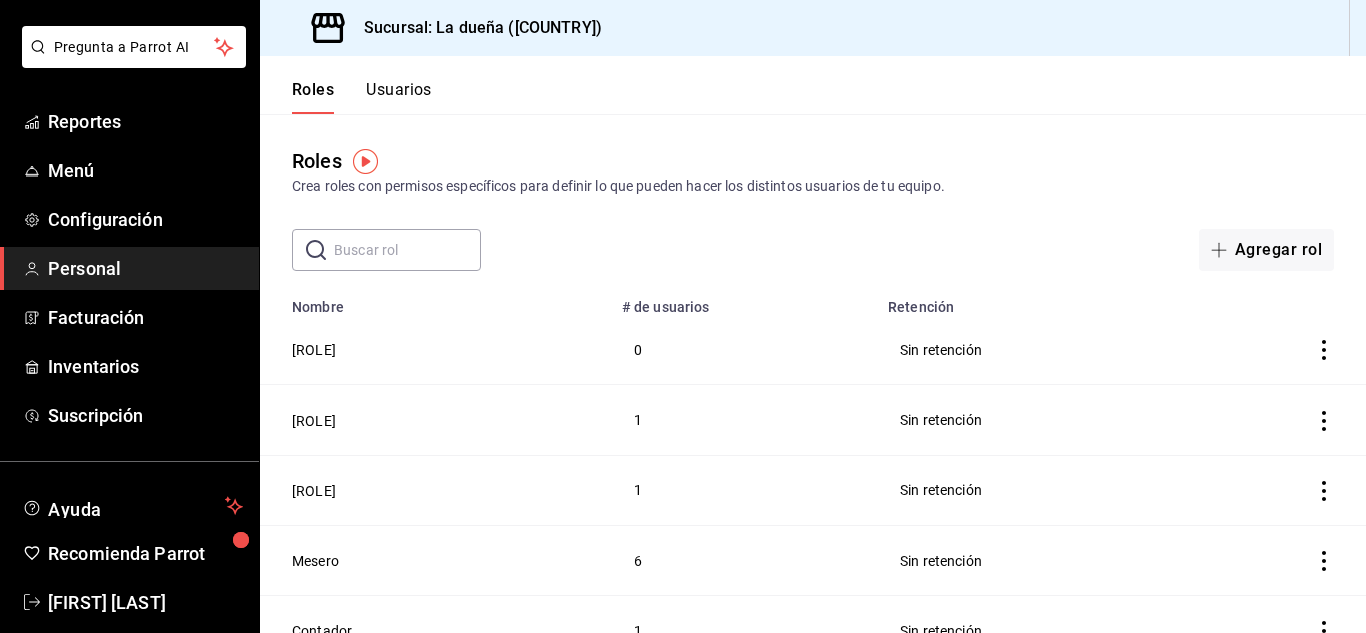 scroll, scrollTop: 122, scrollLeft: 0, axis: vertical 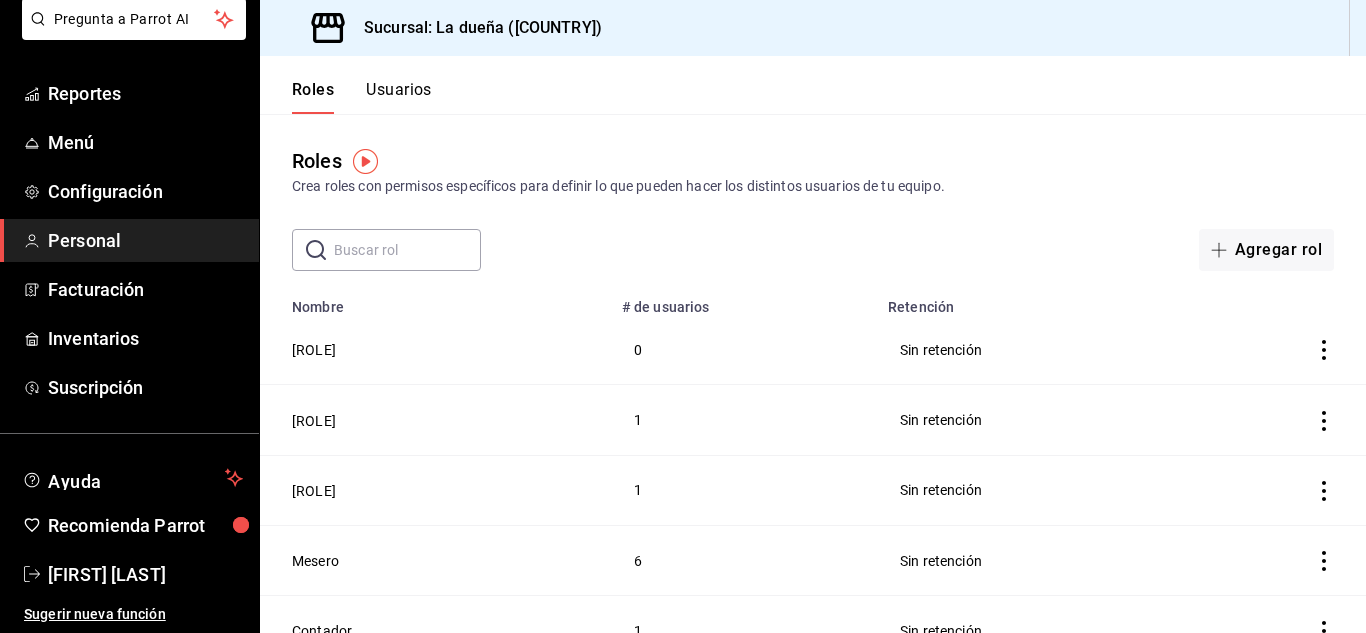 click on "Mesero" at bounding box center (435, 560) 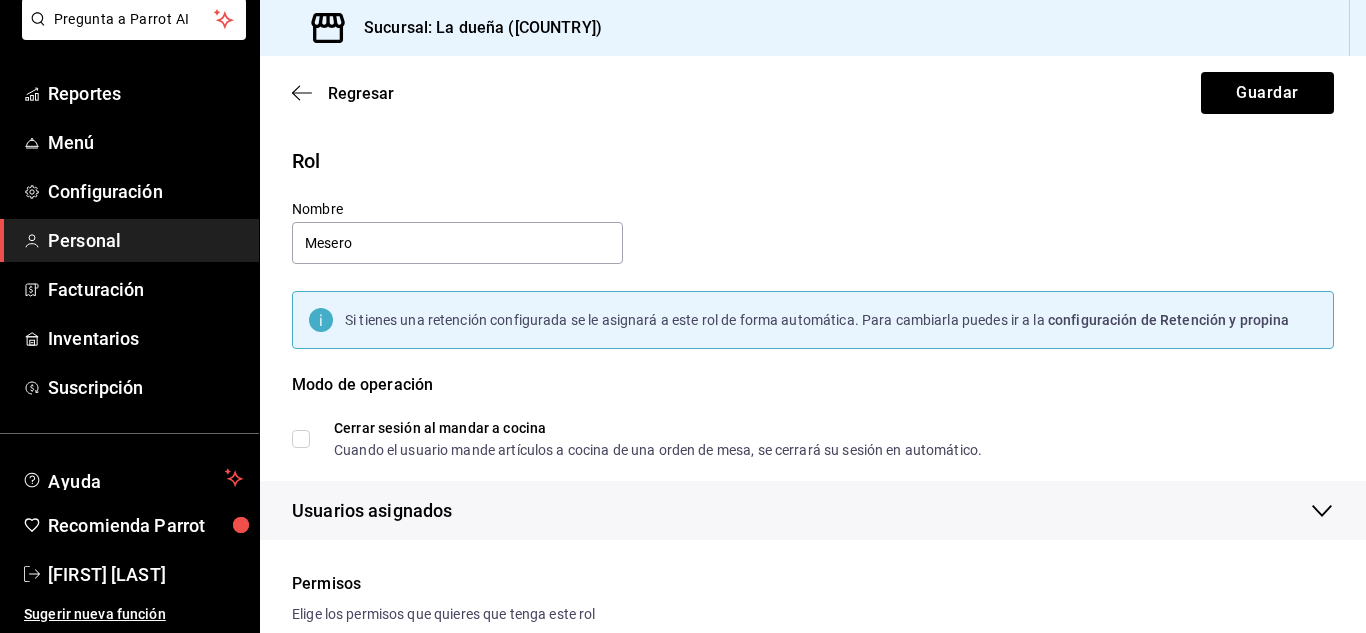 checkbox on "true" 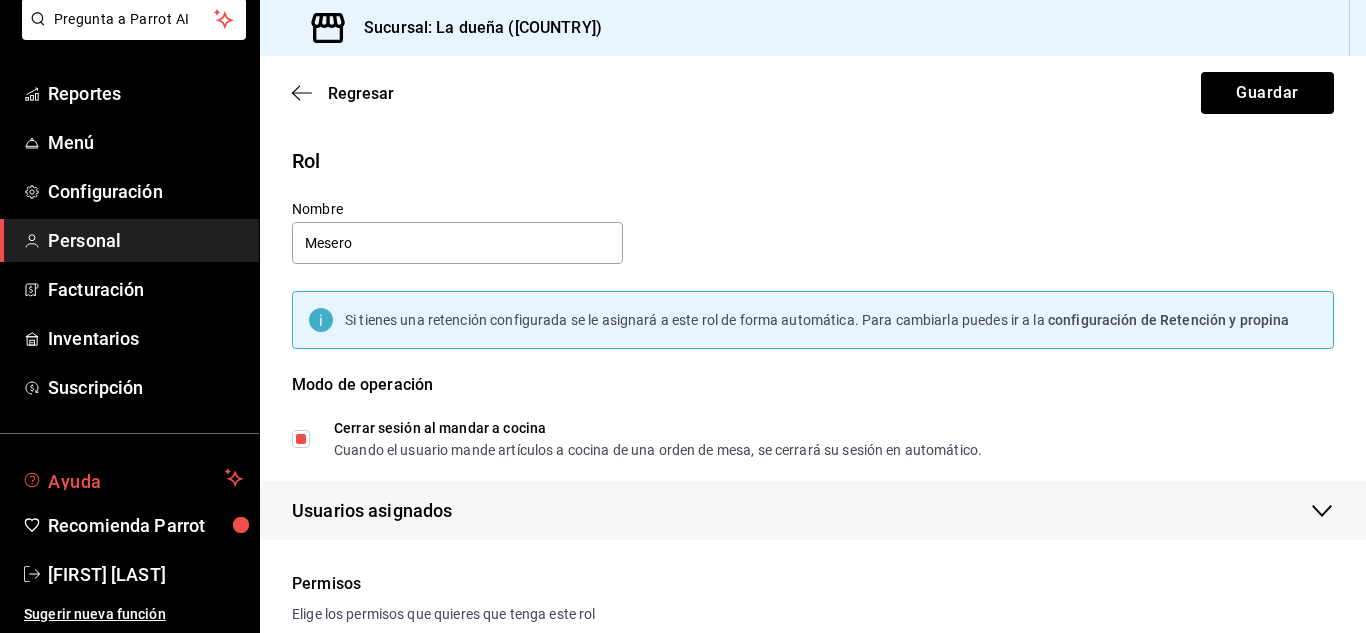 click on "Ayuda" at bounding box center (129, 478) 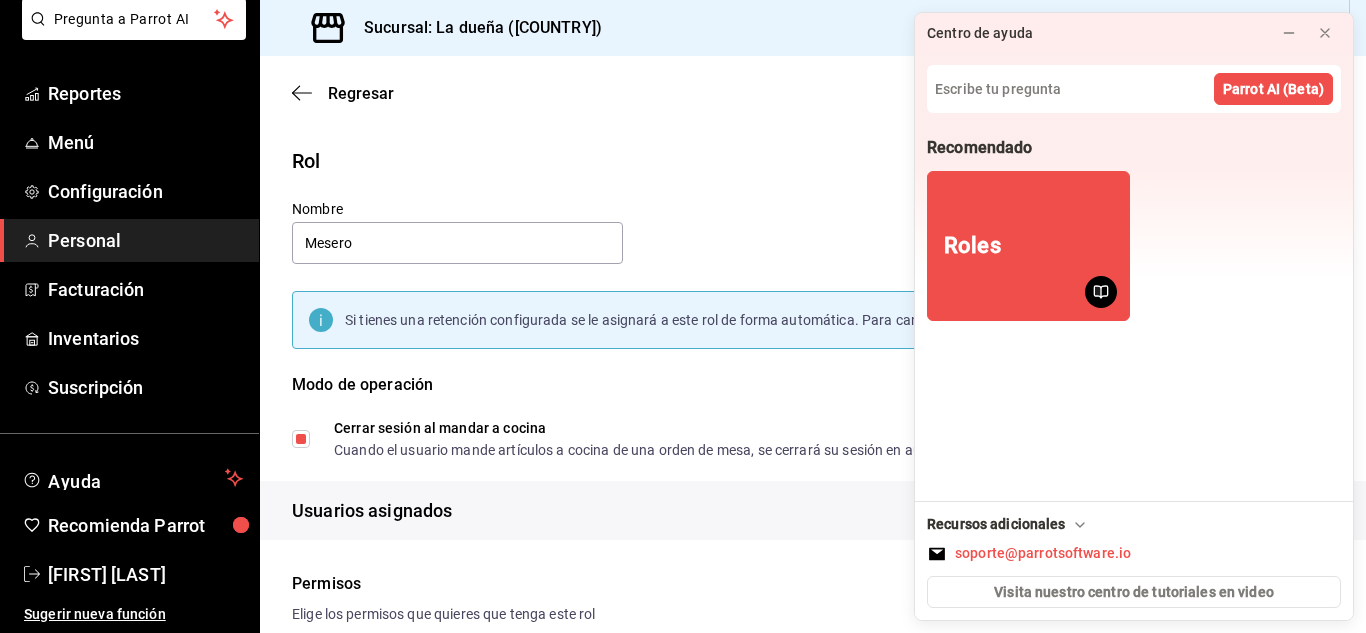 click on "Rol" at bounding box center (801, 149) 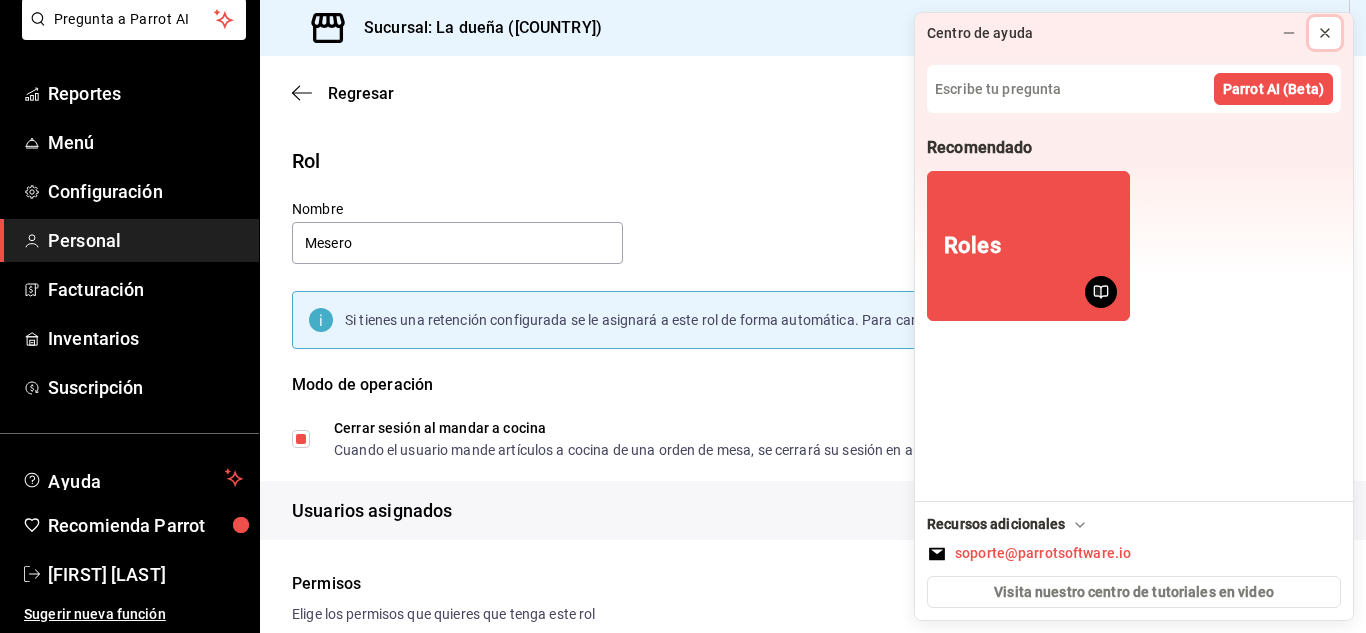 click 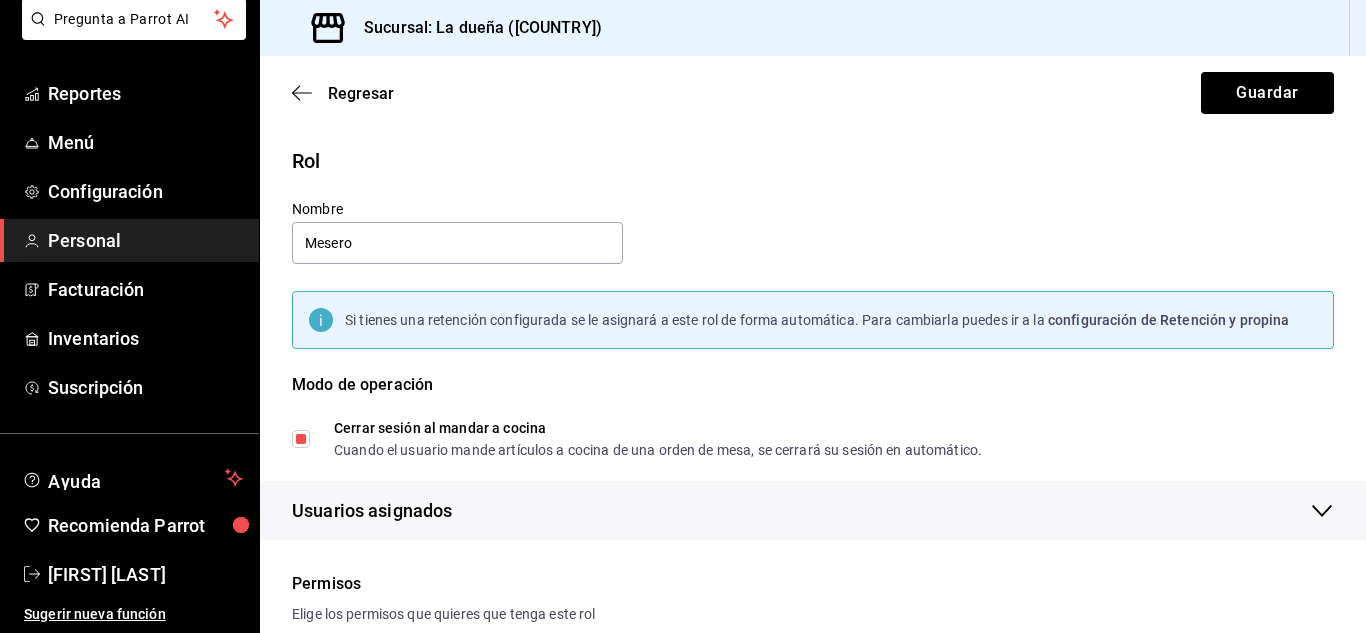 click on "Personal" at bounding box center (129, 240) 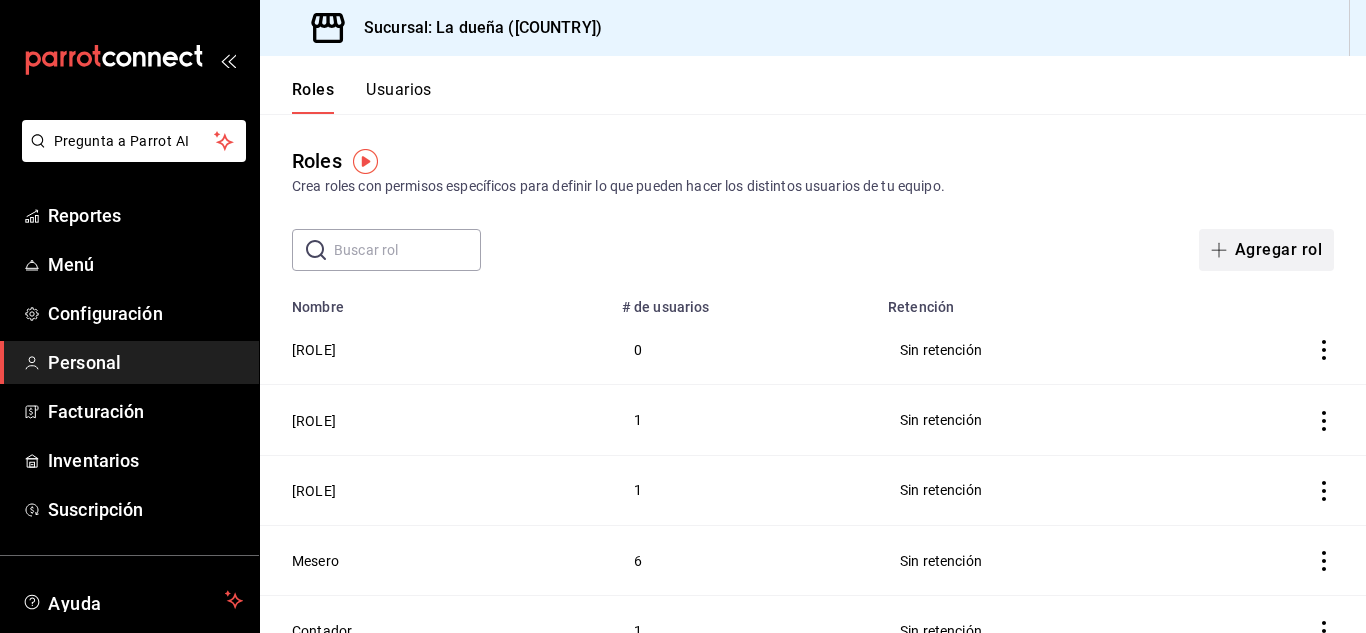 click on "Agregar rol" at bounding box center [1266, 250] 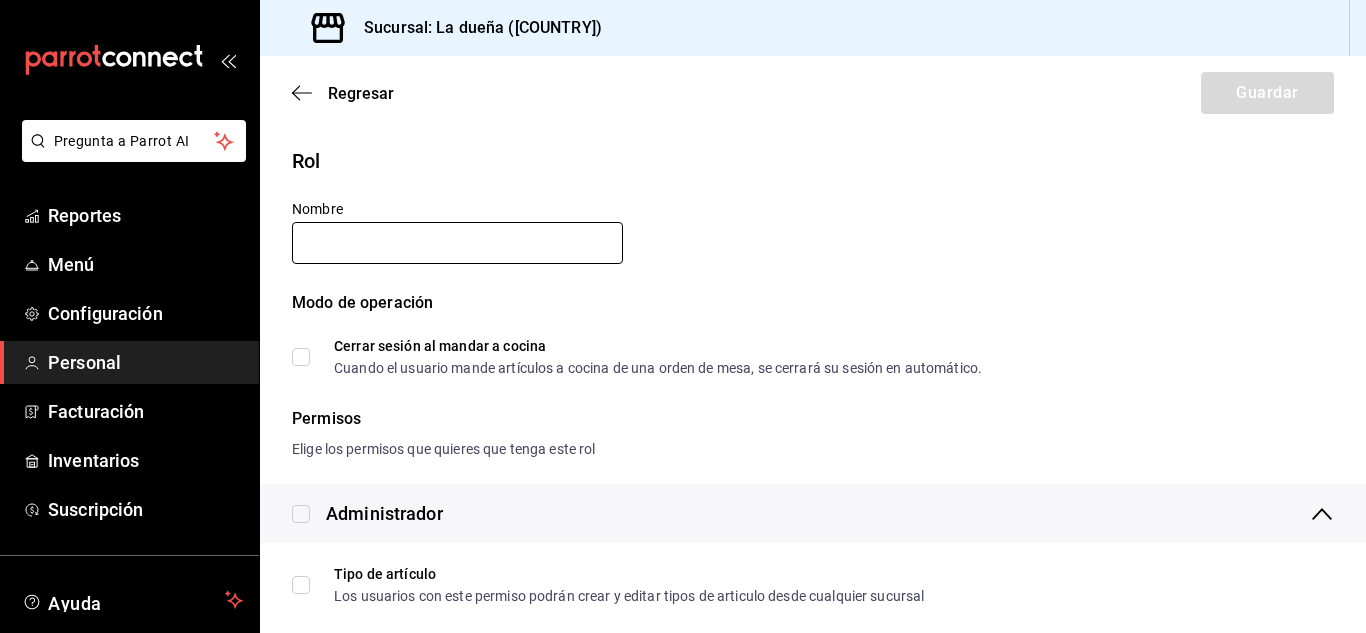 click at bounding box center [457, 243] 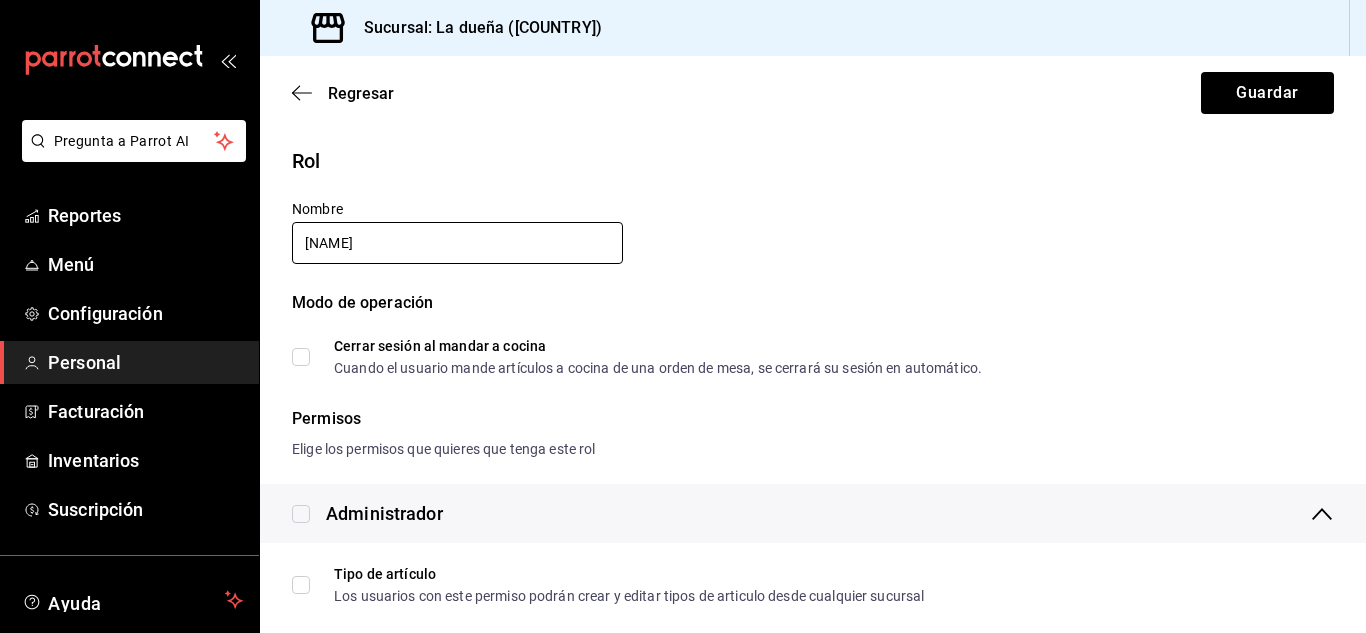 click on "[NAME]" at bounding box center [457, 243] 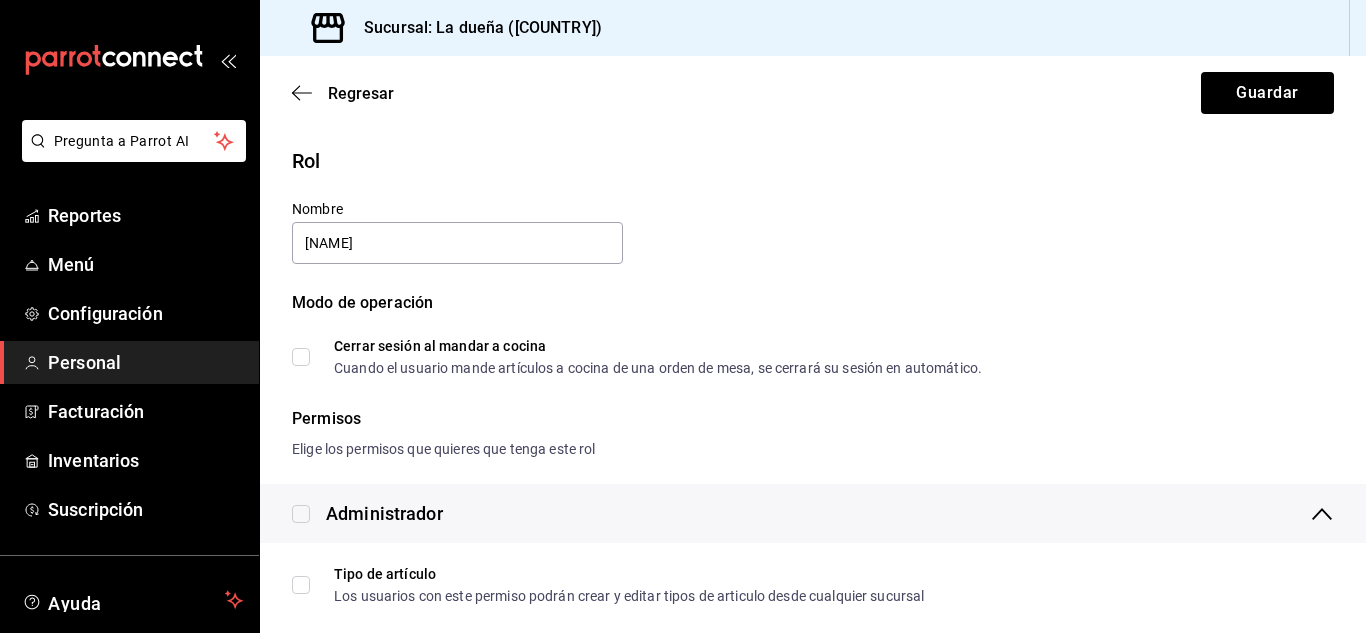 scroll, scrollTop: 504, scrollLeft: 0, axis: vertical 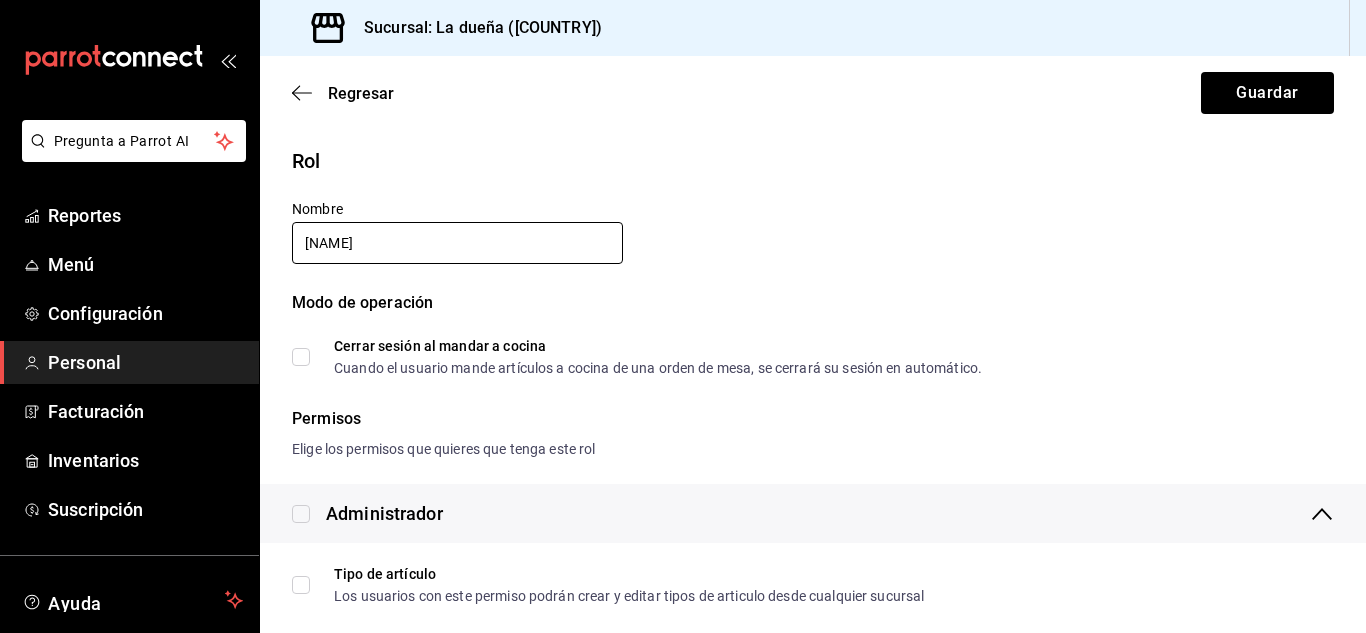 click on "[NAME]" at bounding box center (457, 243) 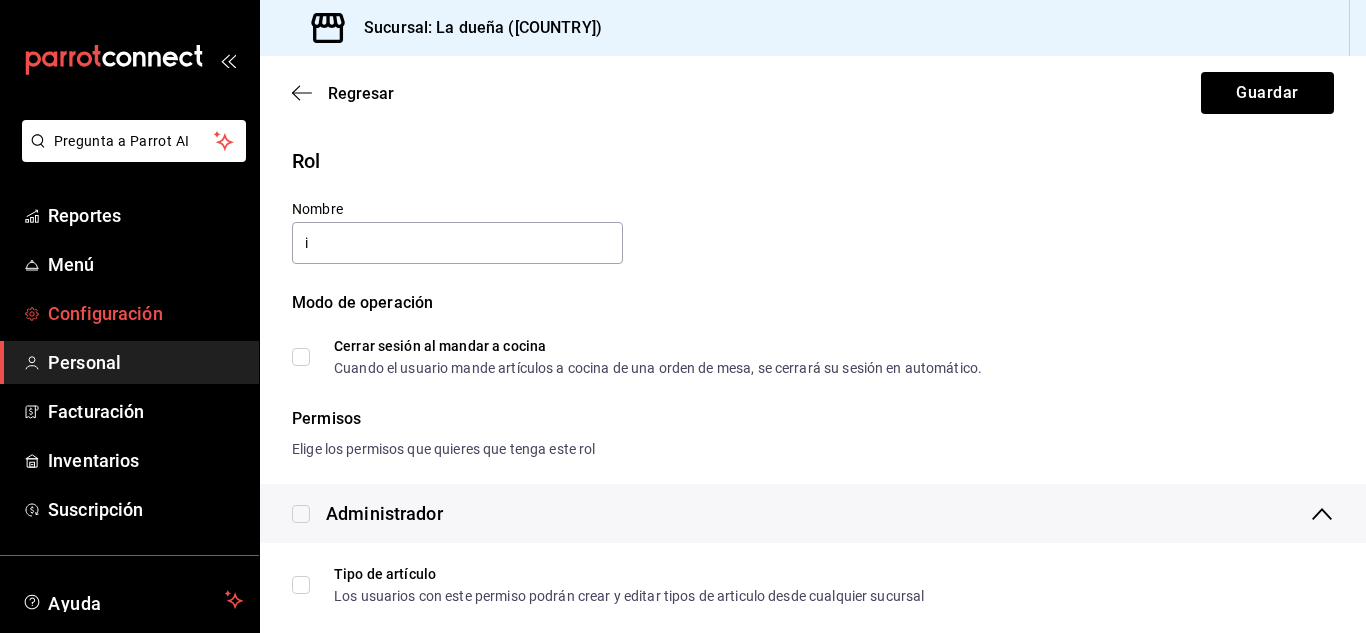 type on "i" 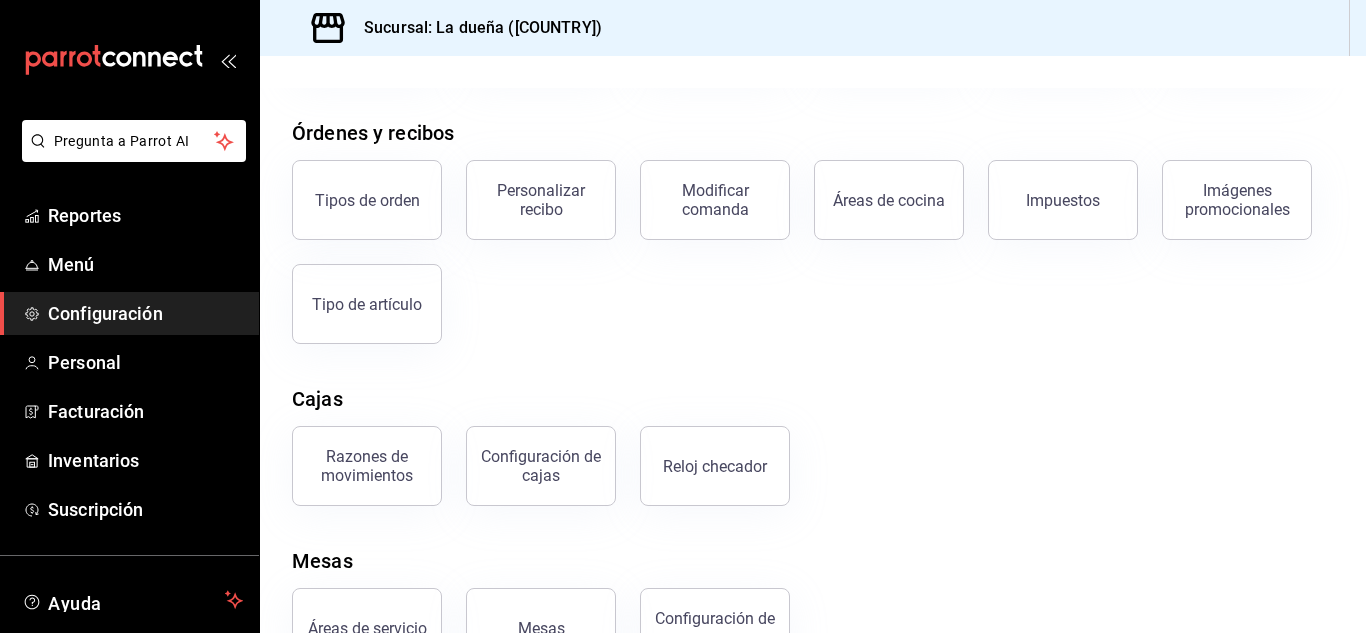 scroll, scrollTop: 277, scrollLeft: 0, axis: vertical 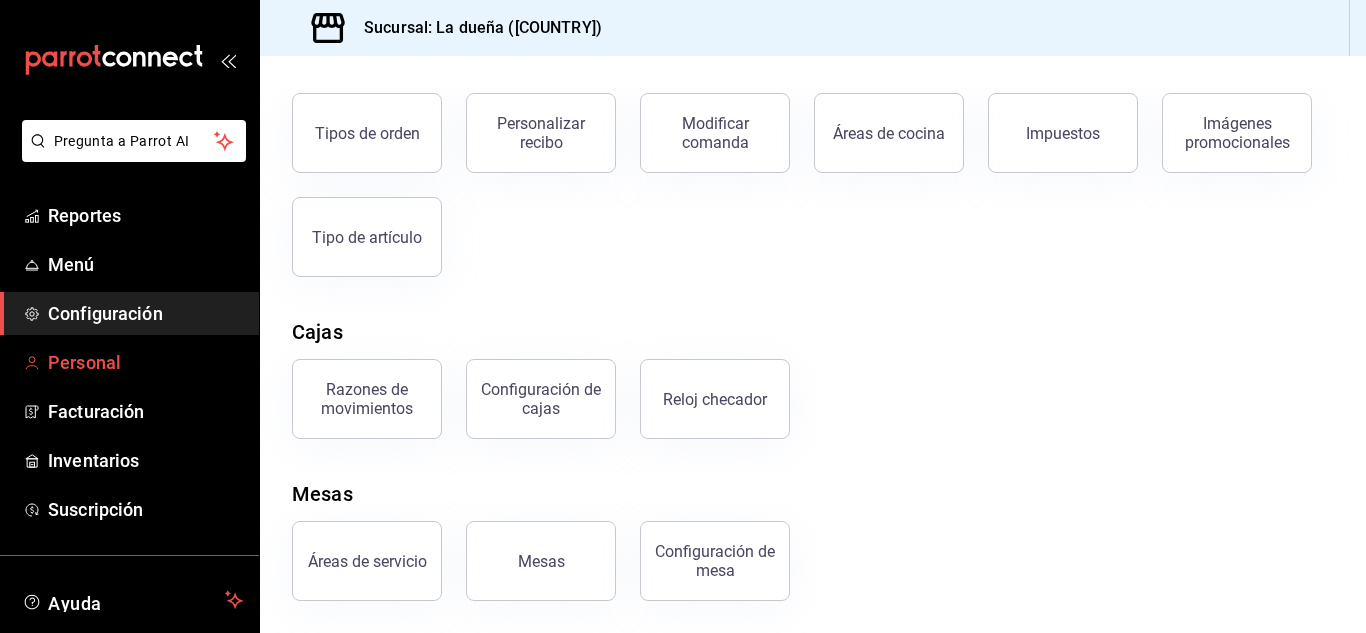click on "Personal" at bounding box center (145, 362) 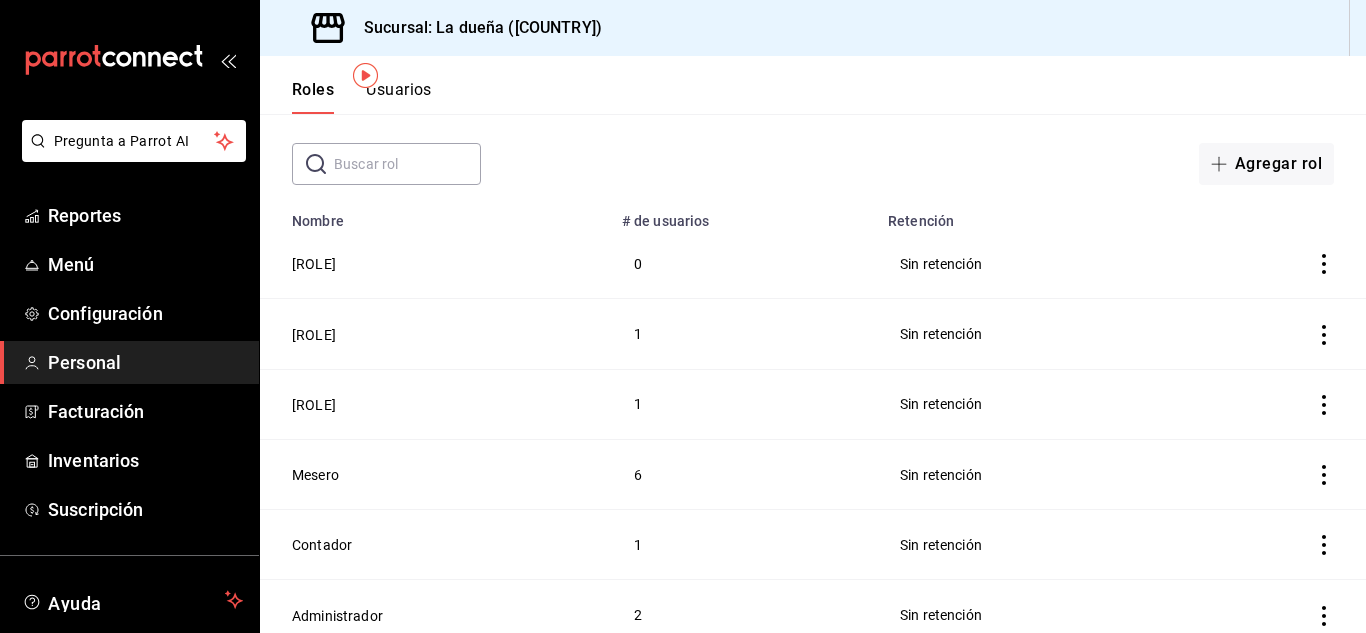 scroll, scrollTop: 98, scrollLeft: 0, axis: vertical 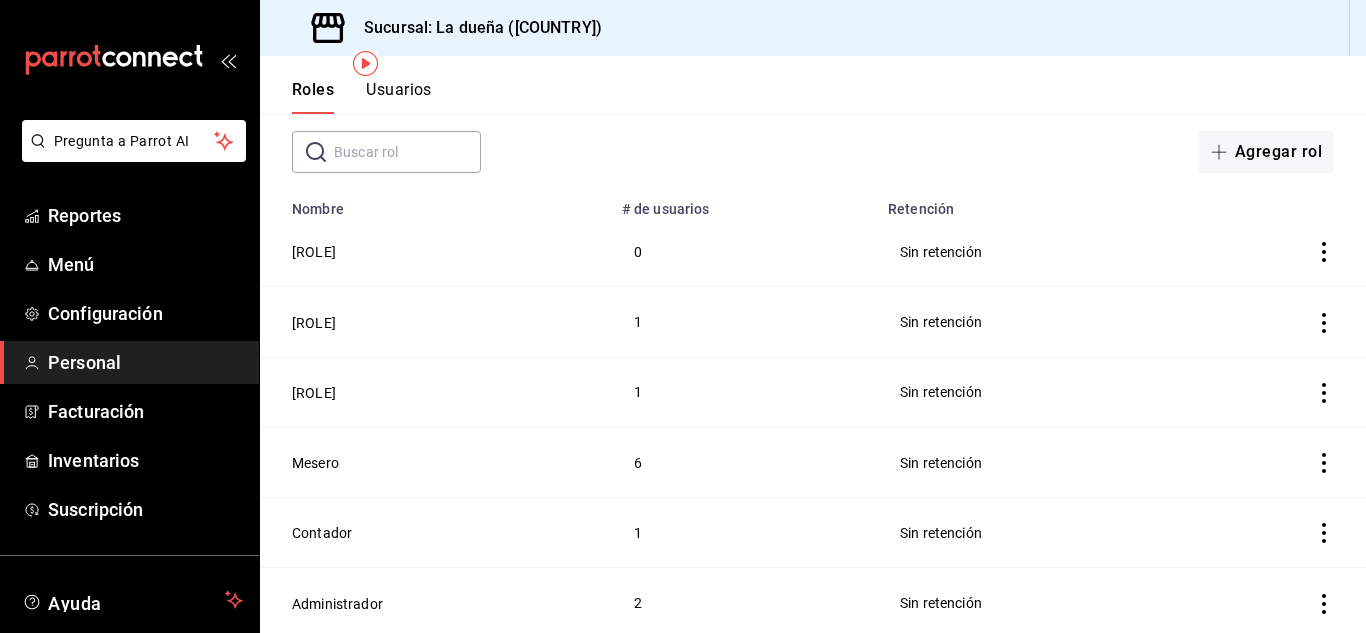click 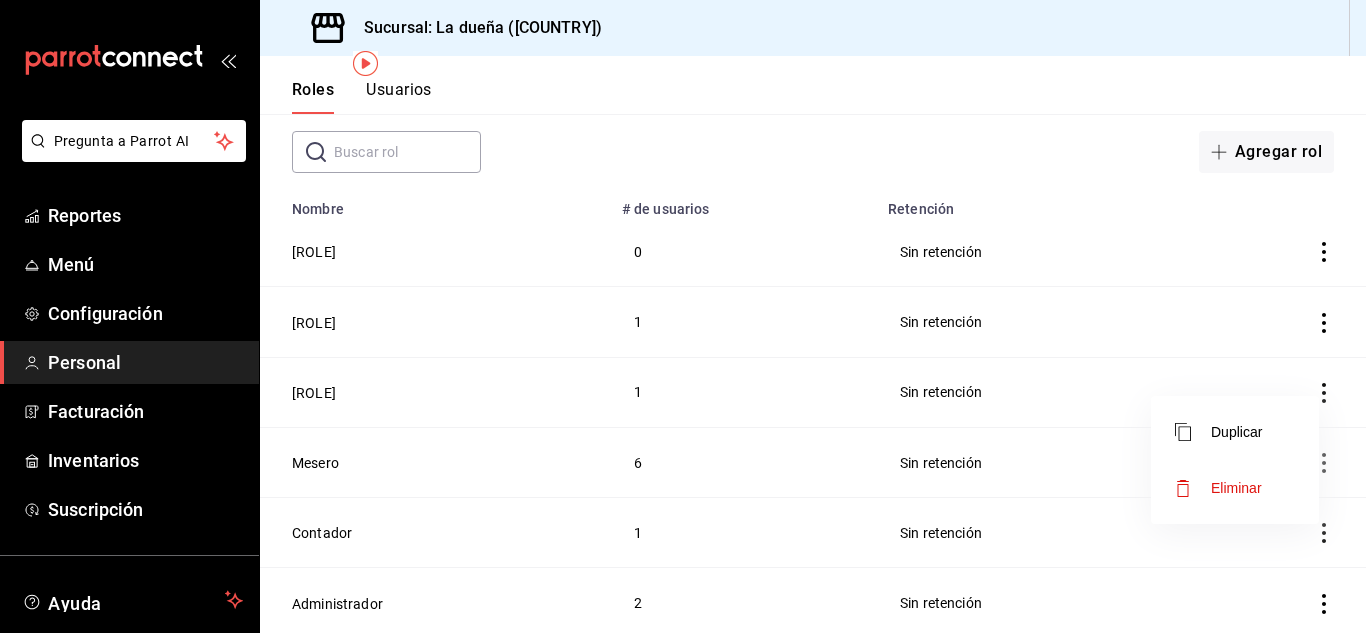 click at bounding box center (683, 316) 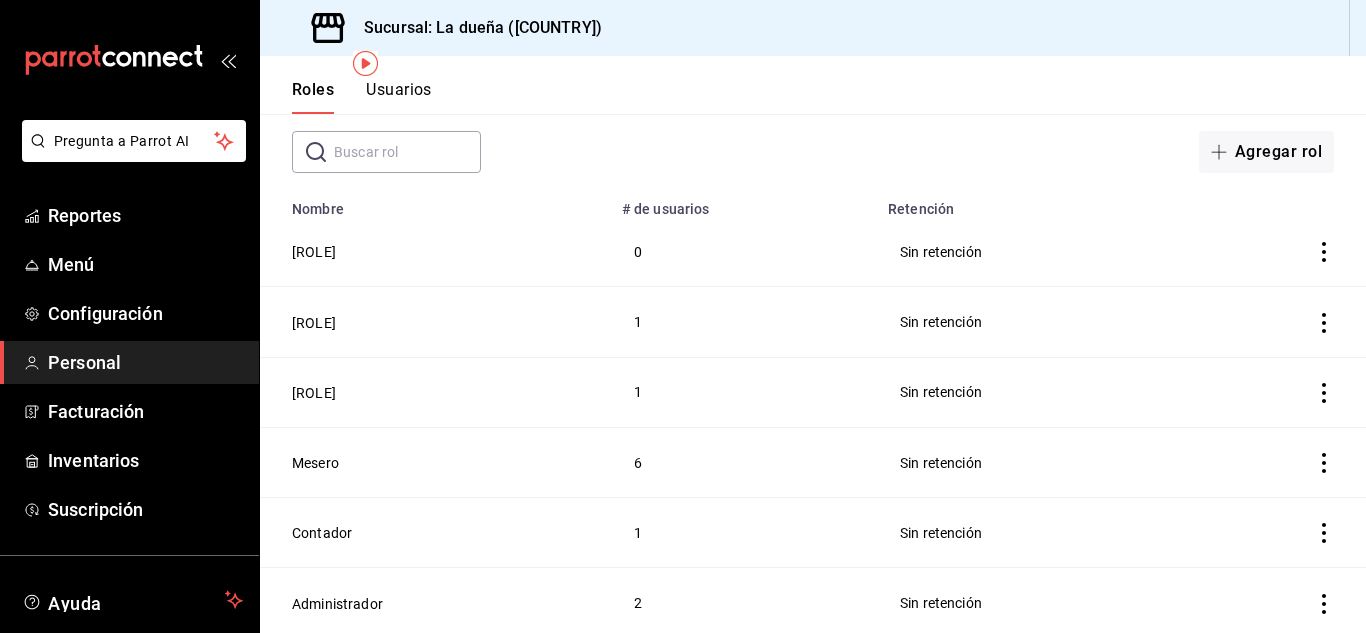 click on "Usuarios" at bounding box center (399, 97) 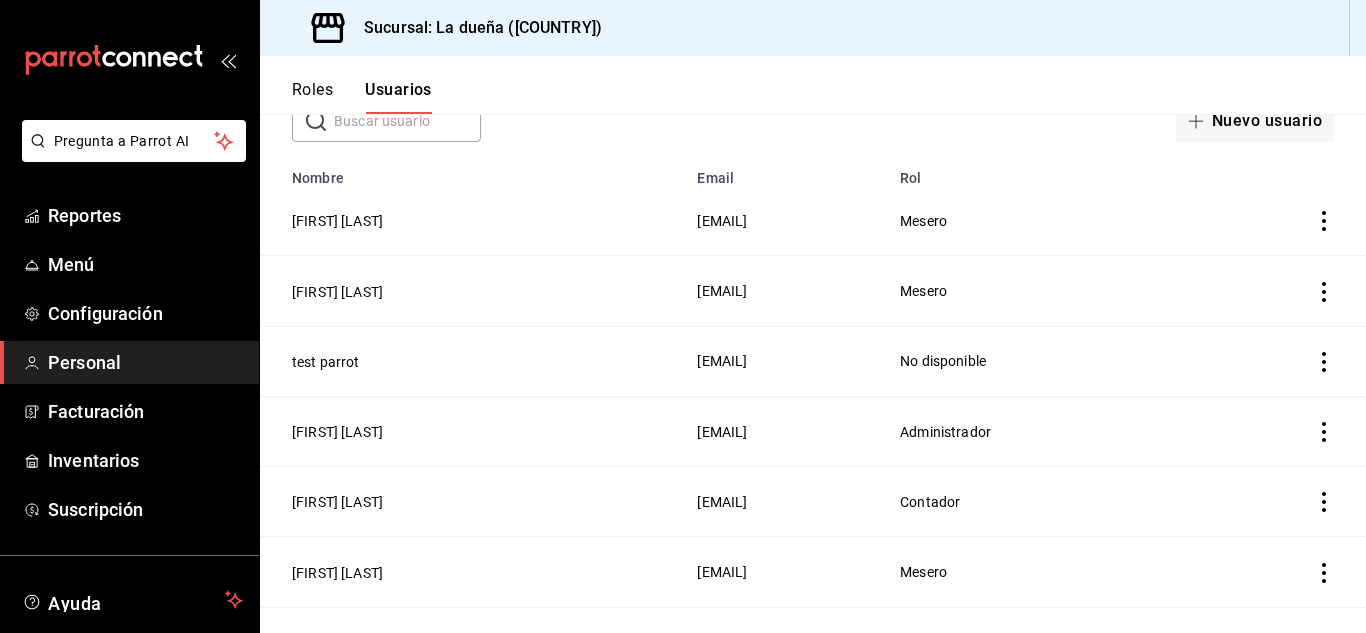scroll, scrollTop: 131, scrollLeft: 0, axis: vertical 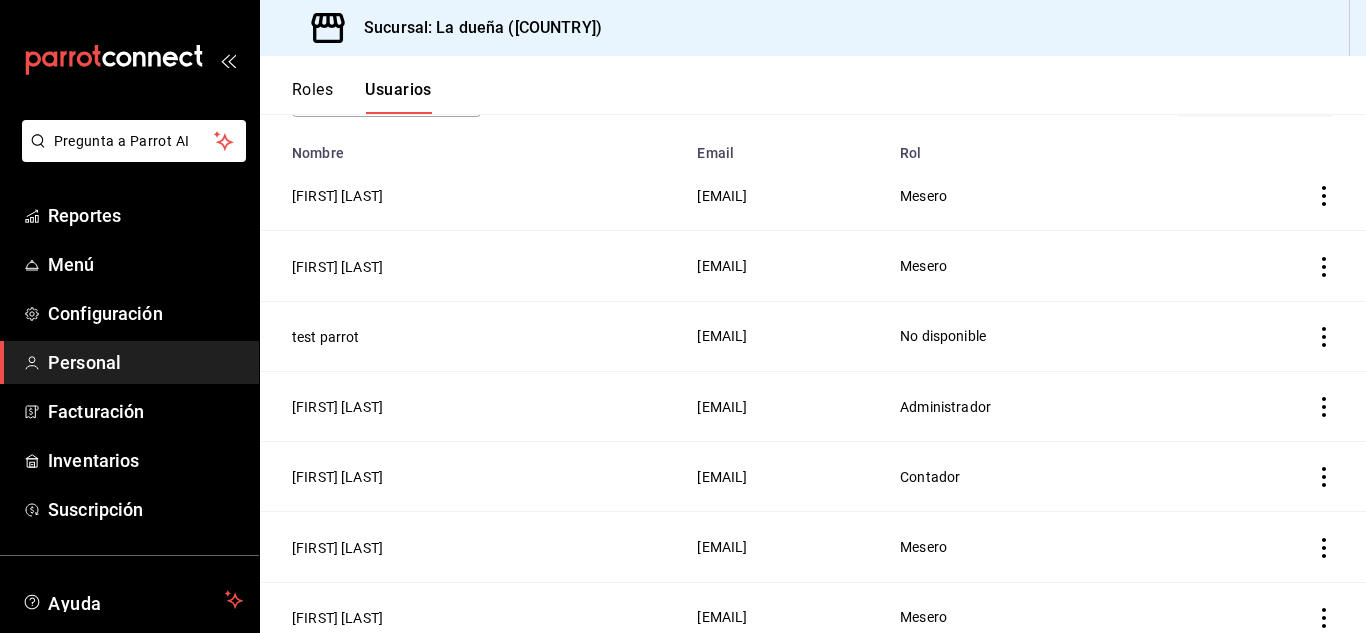 click 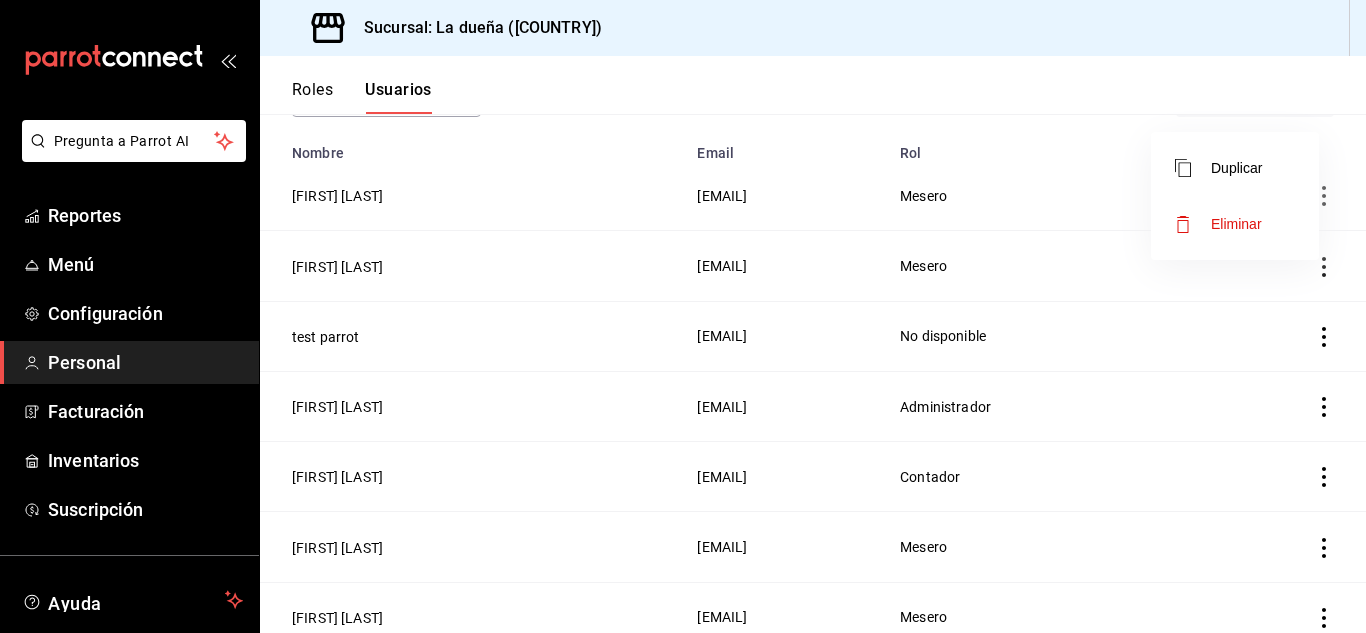 click on "Eliminar" at bounding box center (1236, 224) 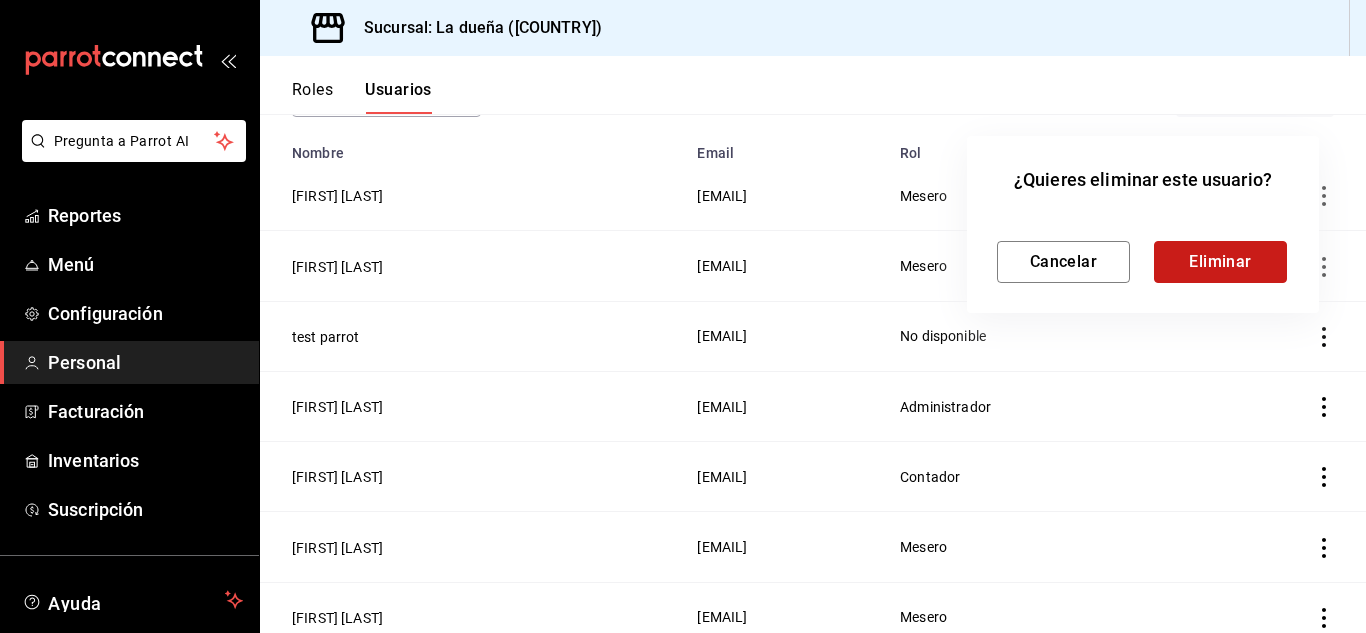 click on "Eliminar" at bounding box center (1220, 262) 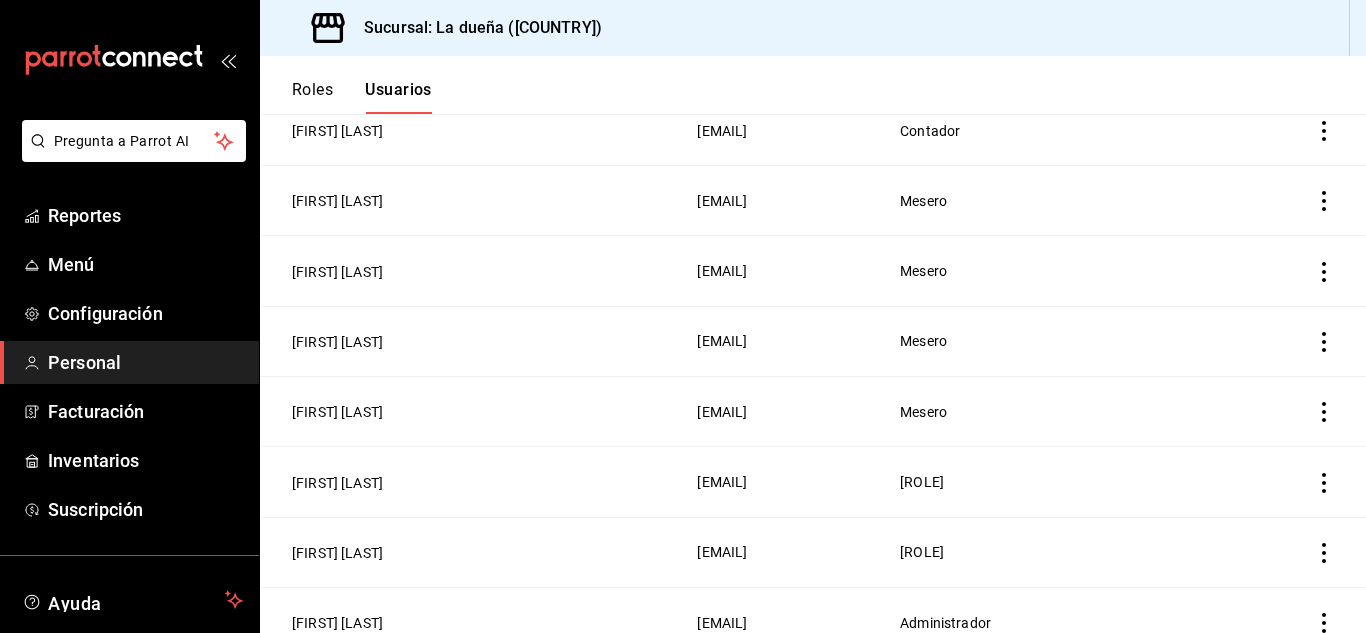 scroll, scrollTop: 514, scrollLeft: 0, axis: vertical 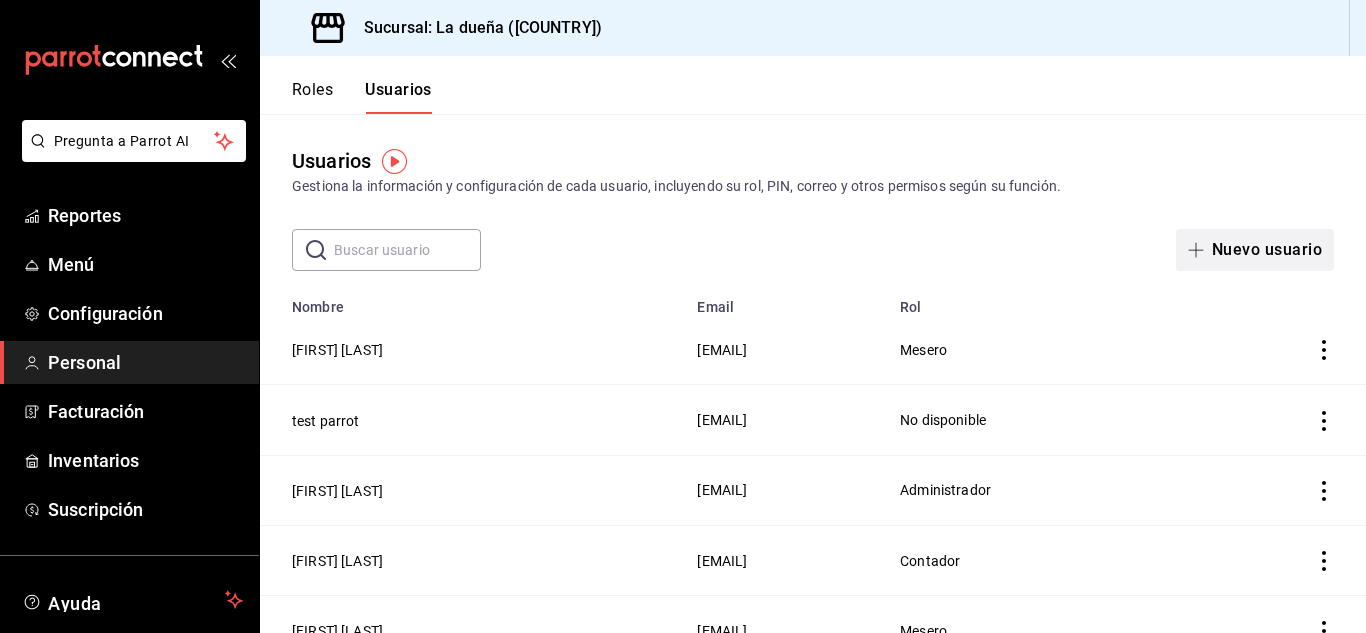 click at bounding box center [1200, 250] 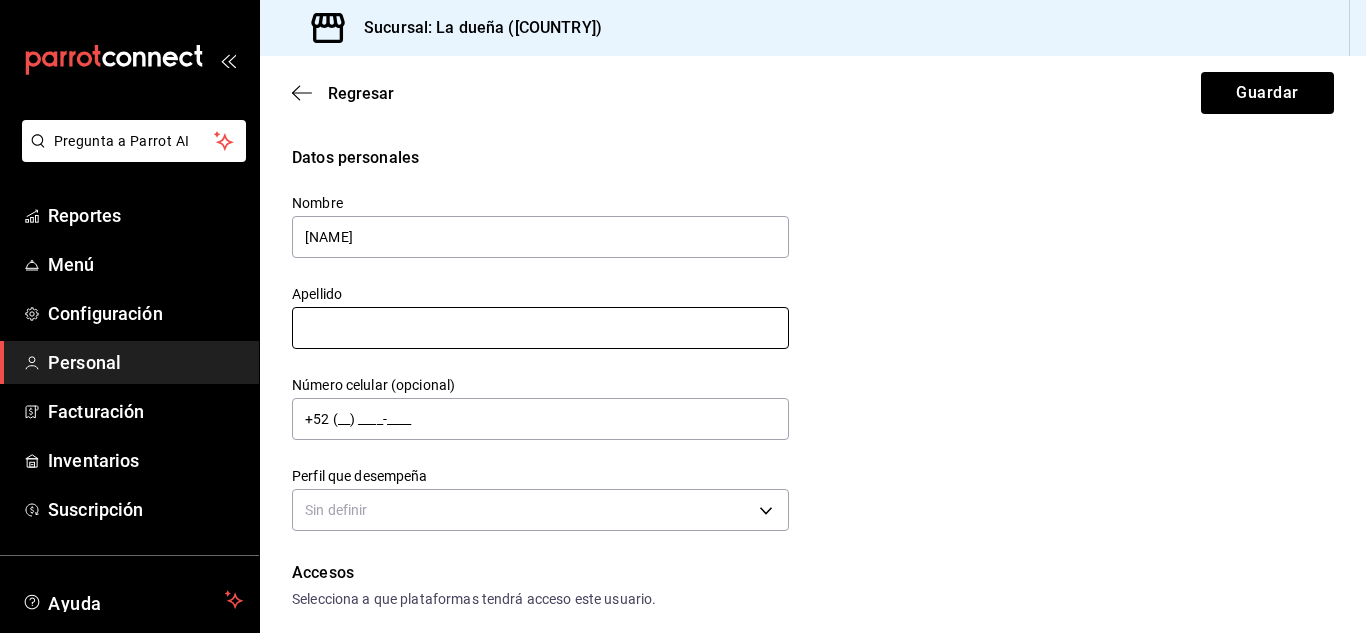 type on "[NAME]" 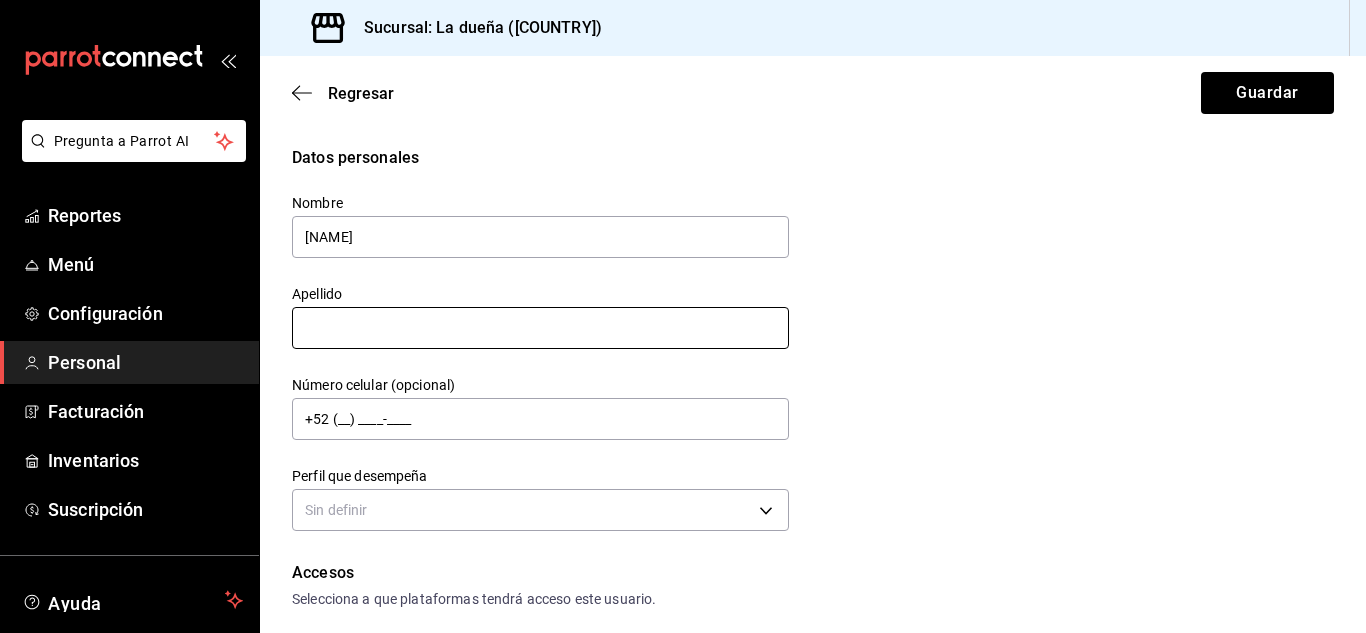 click at bounding box center (540, 328) 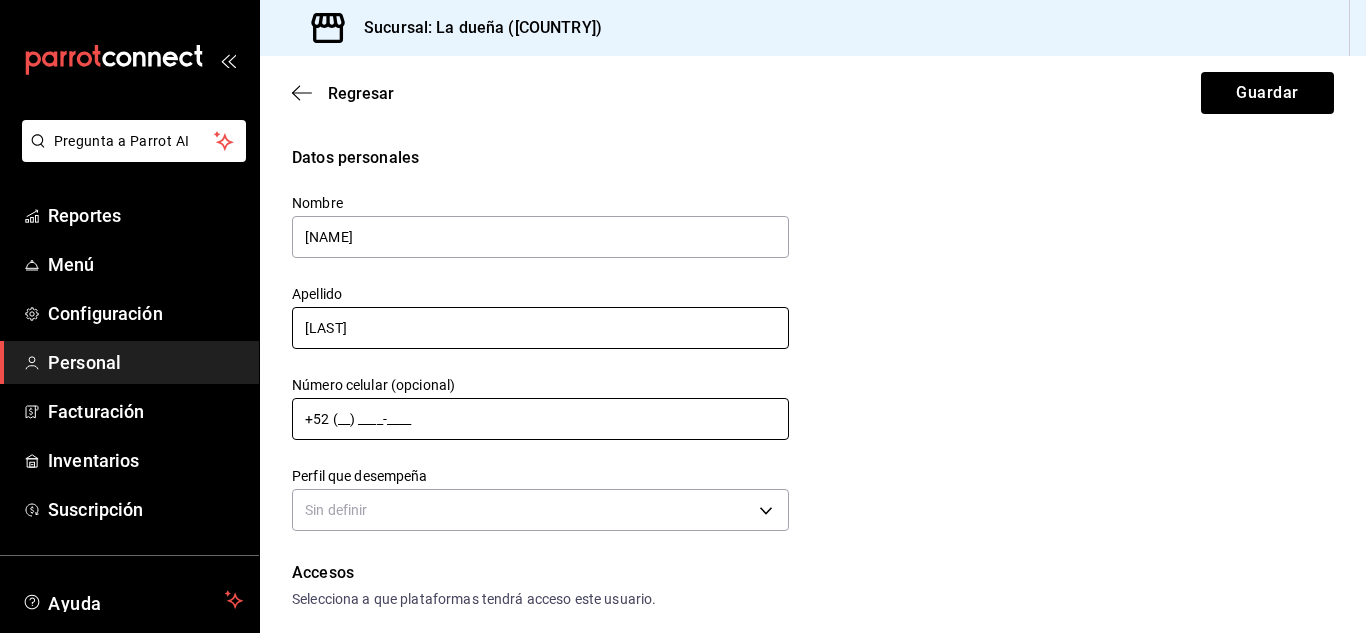 type on "[LAST]" 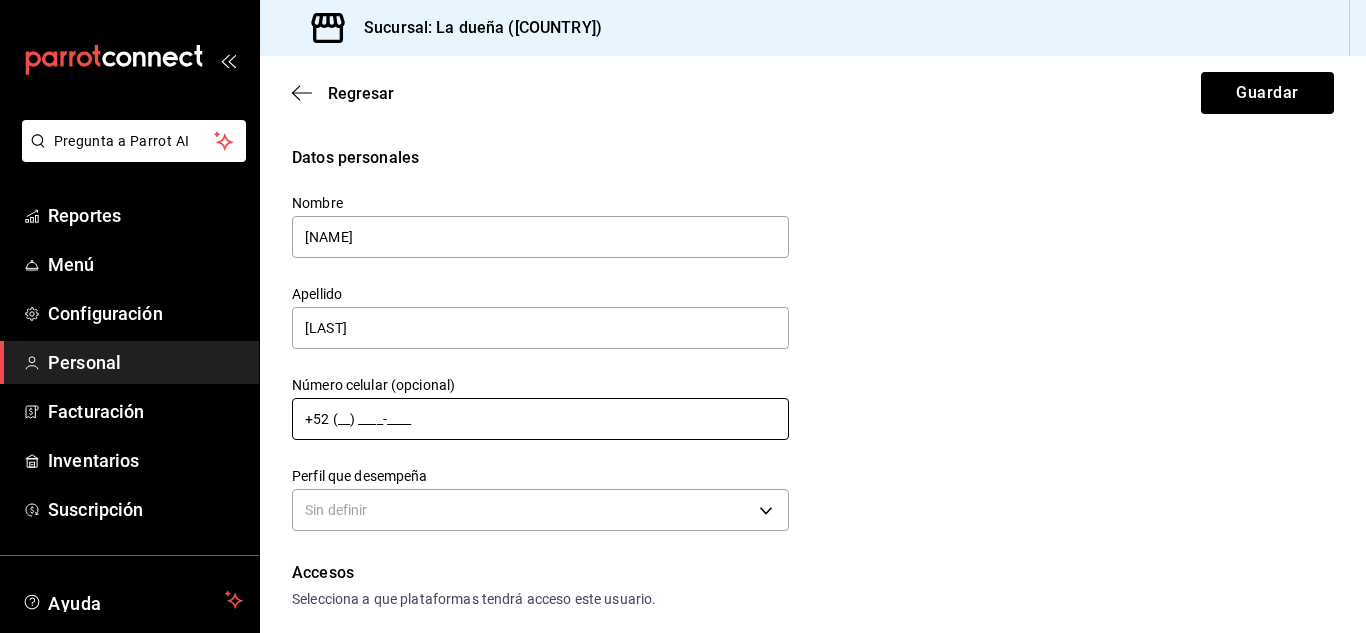 click on "+52 (__) ____-____" at bounding box center (540, 419) 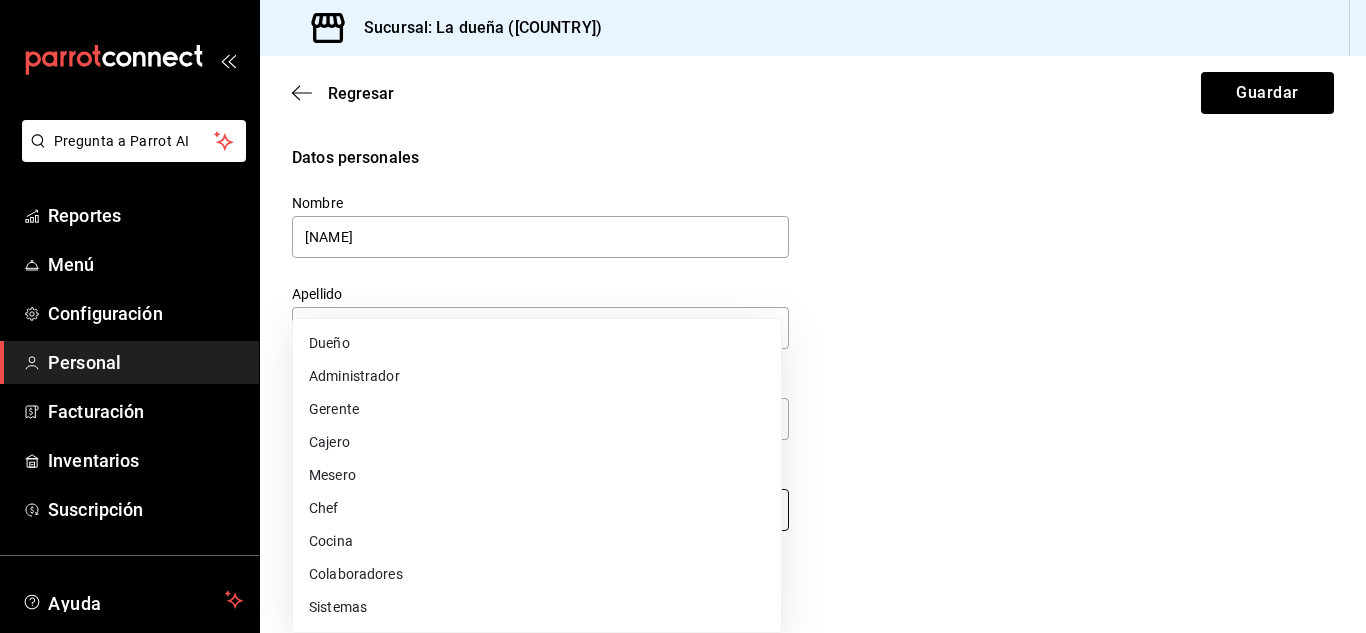 click on "Pregunta a Parrot AI Reportes   Menú   Configuración   Personal   Facturación   Inventarios   Suscripción   Ayuda Recomienda Parrot   [FIRST] [LAST]   Sugerir nueva función   Sucursal: La dueña ([COUNTRY]) Regresar Guardar Datos personales Nombre [NAME] Apellido [LAST] Número celular (opcional) +52 (__) ____-____ Perfil que desempeña Sin definir Accesos Selecciona a que plataformas tendrá acceso este usuario. Administrador Web Posibilidad de iniciar sesión en la oficina administrativa de un restaurante.  Acceso al Punto de venta Posibilidad de autenticarse en el POS mediante PIN.  Iniciar sesión en terminal (correo electrónico o QR) Los usuarios podrán iniciar sesión y aceptar términos y condiciones en la terminal. Acceso uso de terminal Los usuarios podrán acceder y utilizar la terminal para visualizar y procesar pagos de sus órdenes. Correo electrónico Se volverá obligatorio al tener ciertos accesos activados. Contraseña Contraseña Repetir contraseña Repetir contraseña PIN Validar PIN ​" at bounding box center (683, 316) 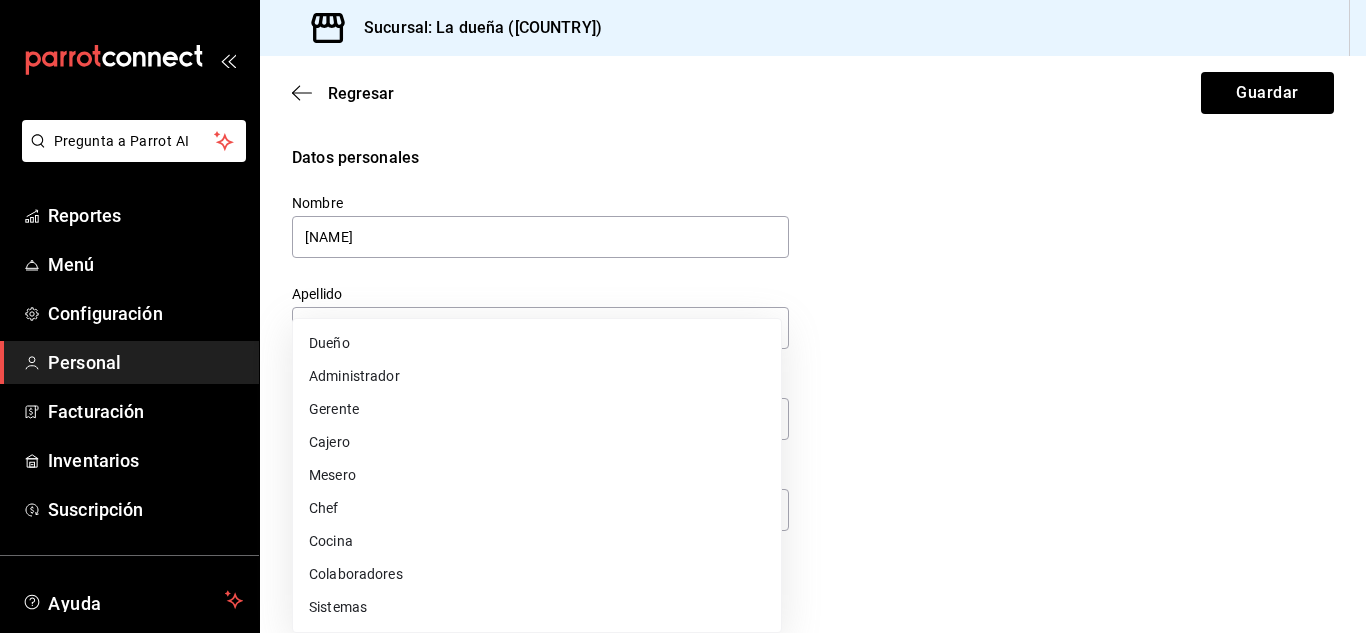 click on "Mesero" at bounding box center [537, 475] 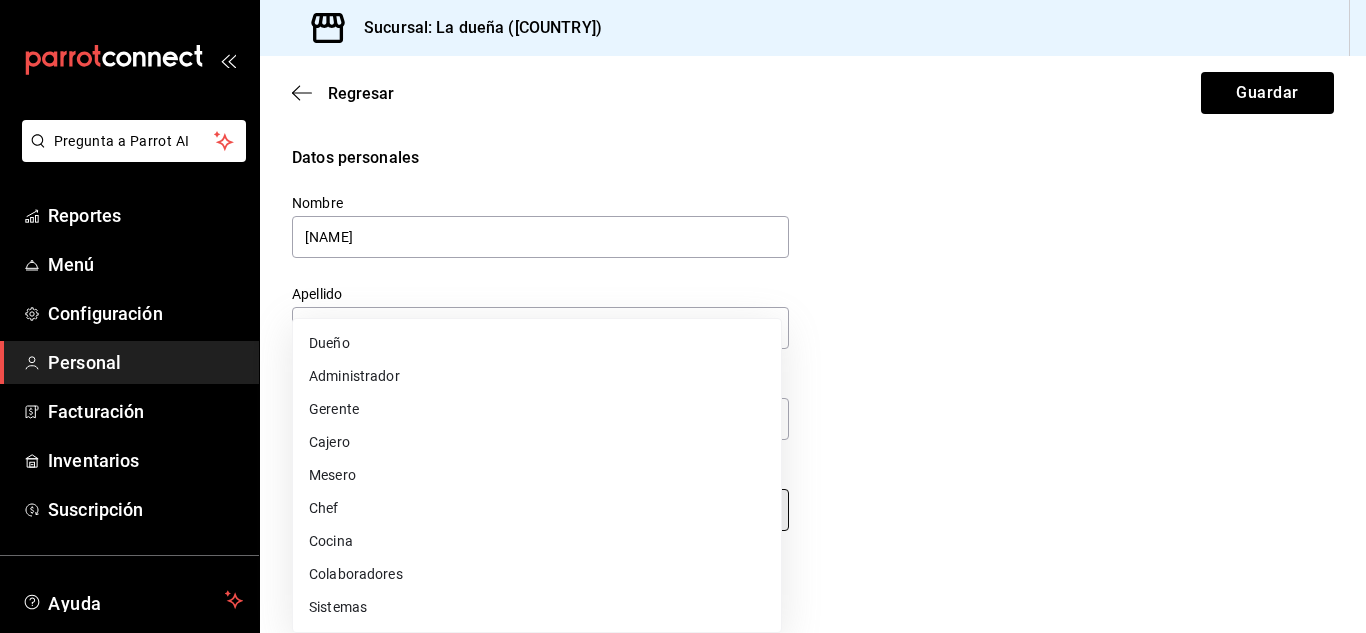 type on "WAITER" 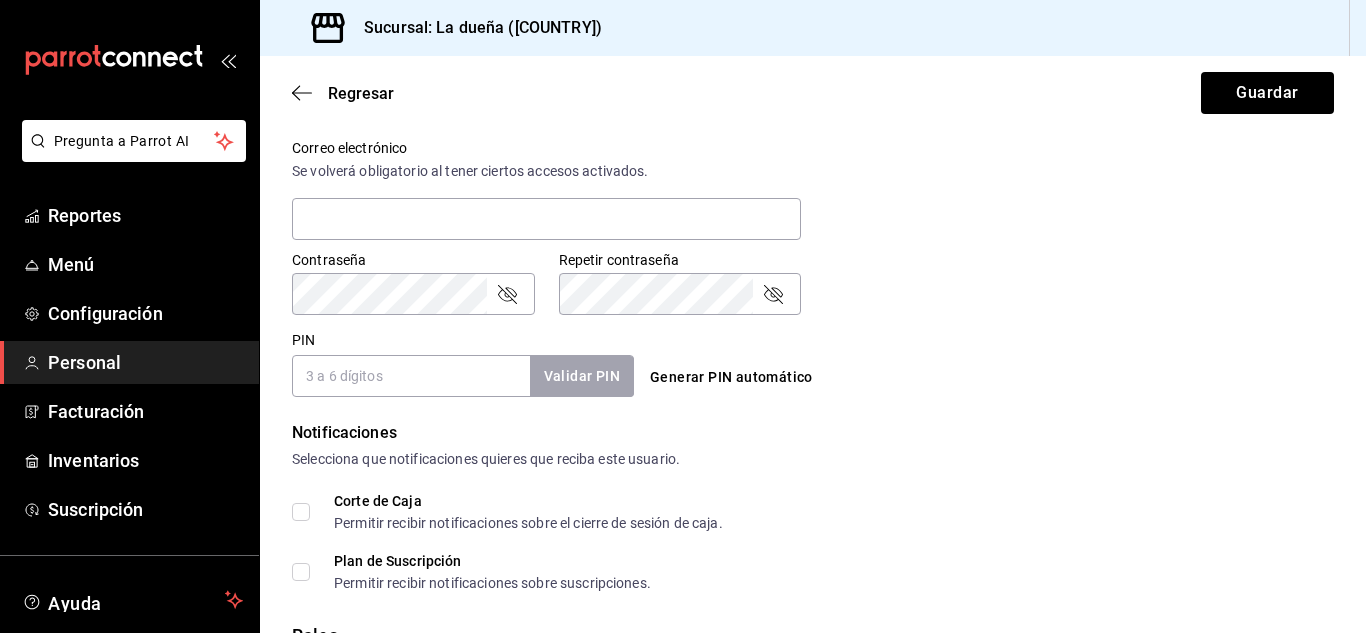scroll, scrollTop: 737, scrollLeft: 0, axis: vertical 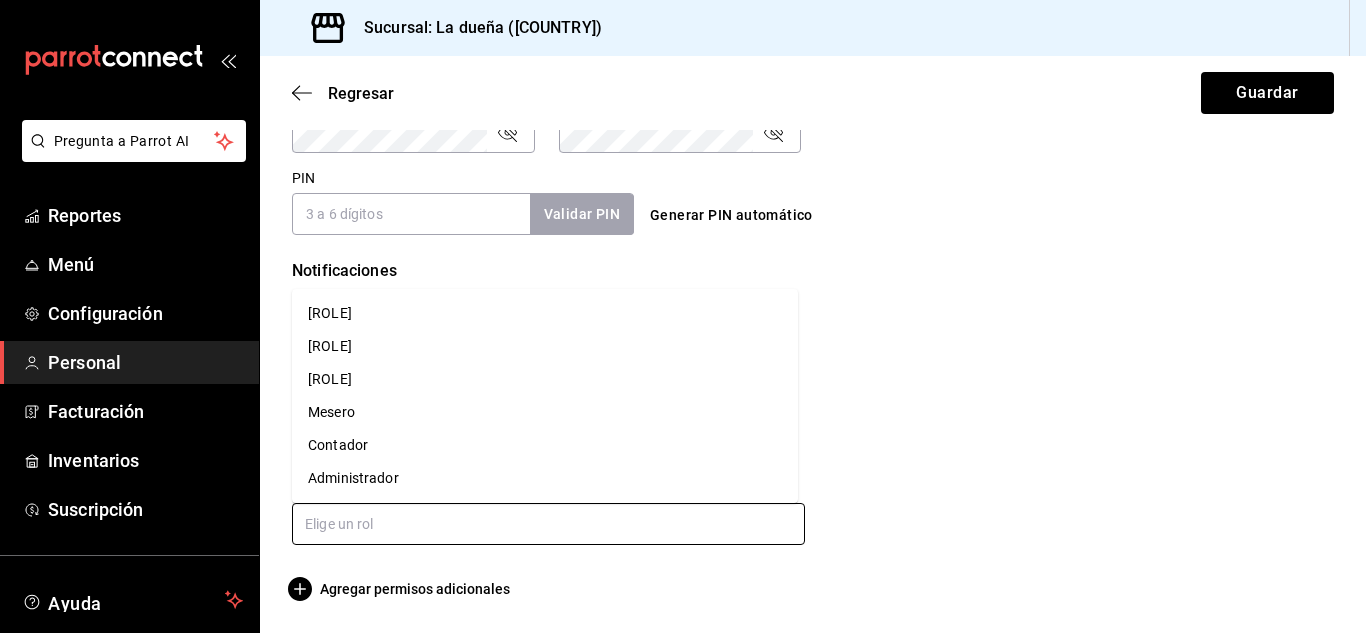 click at bounding box center (548, 524) 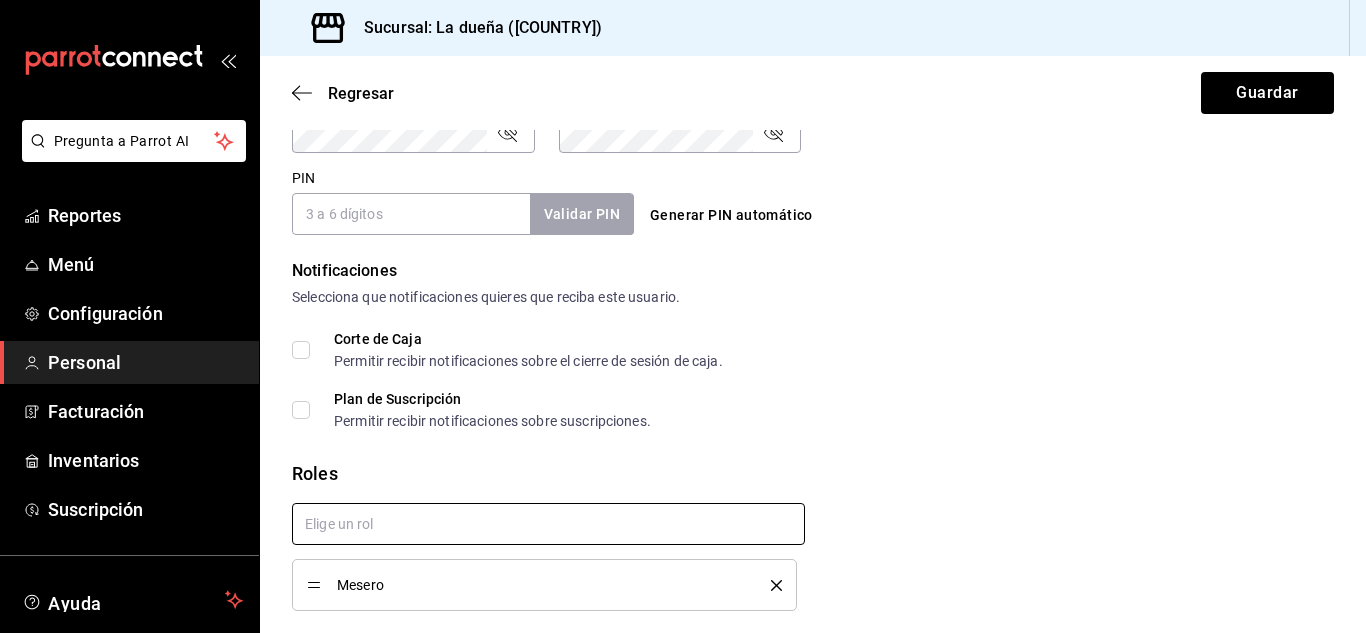 checkbox on "true" 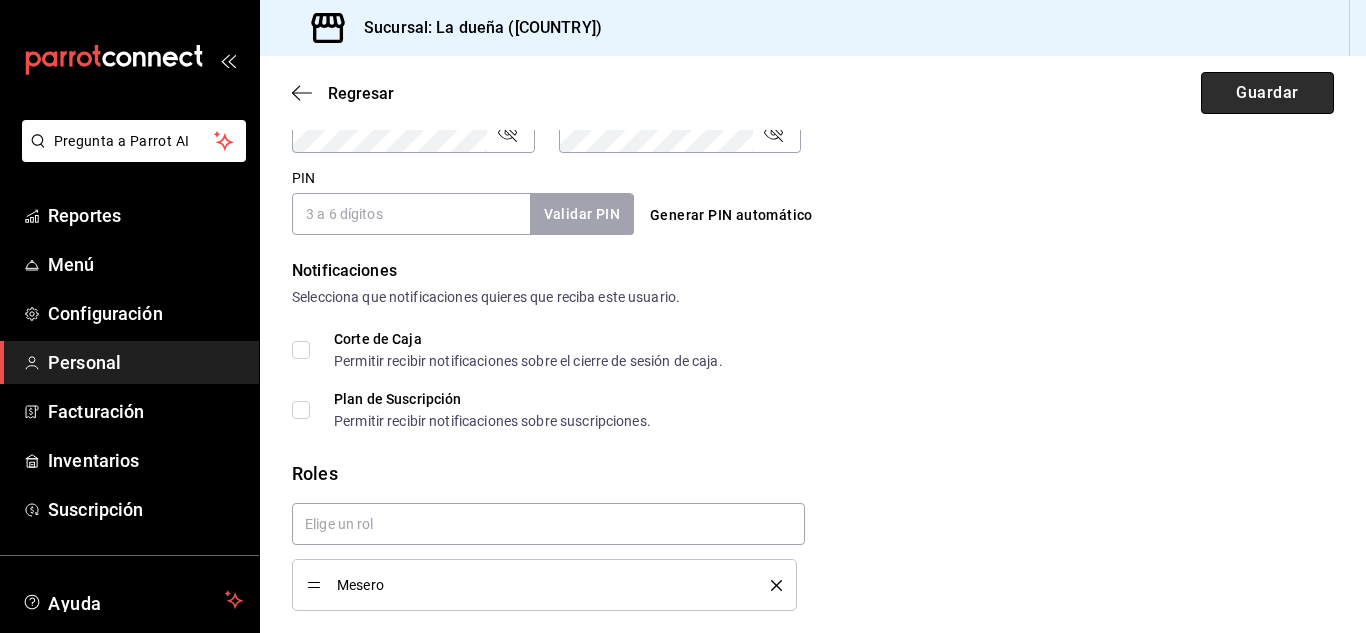click on "Guardar" at bounding box center (1267, 93) 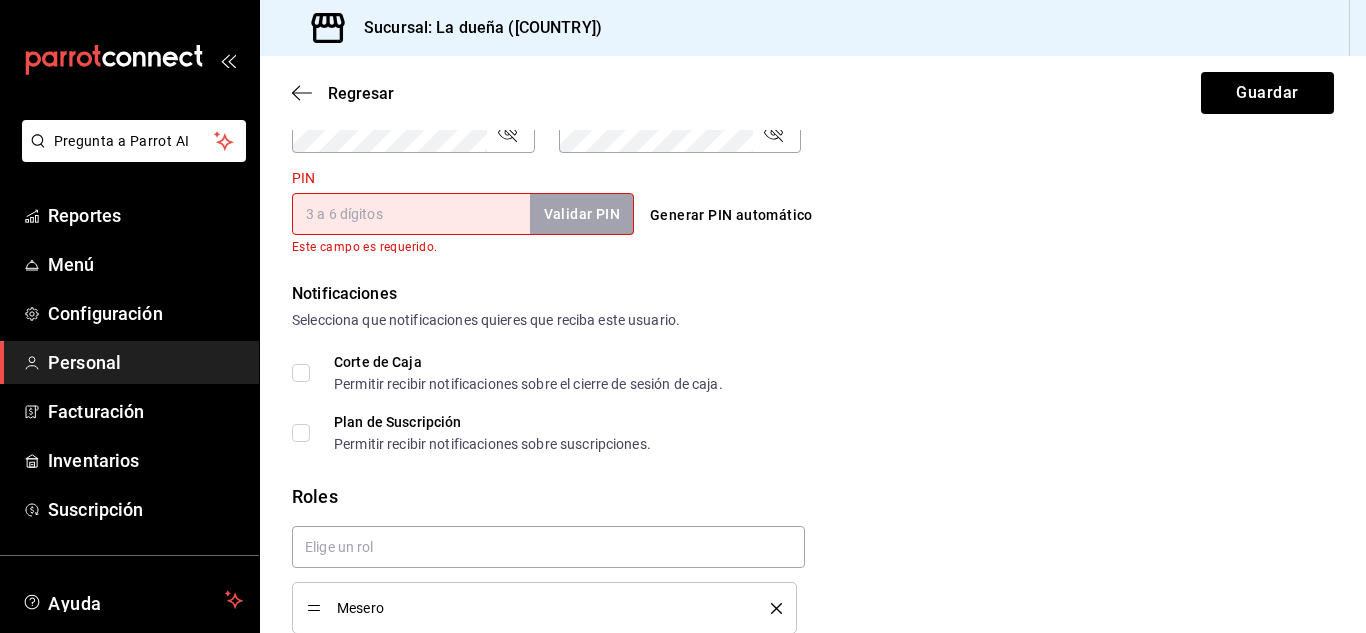 click on "PIN" at bounding box center [411, 214] 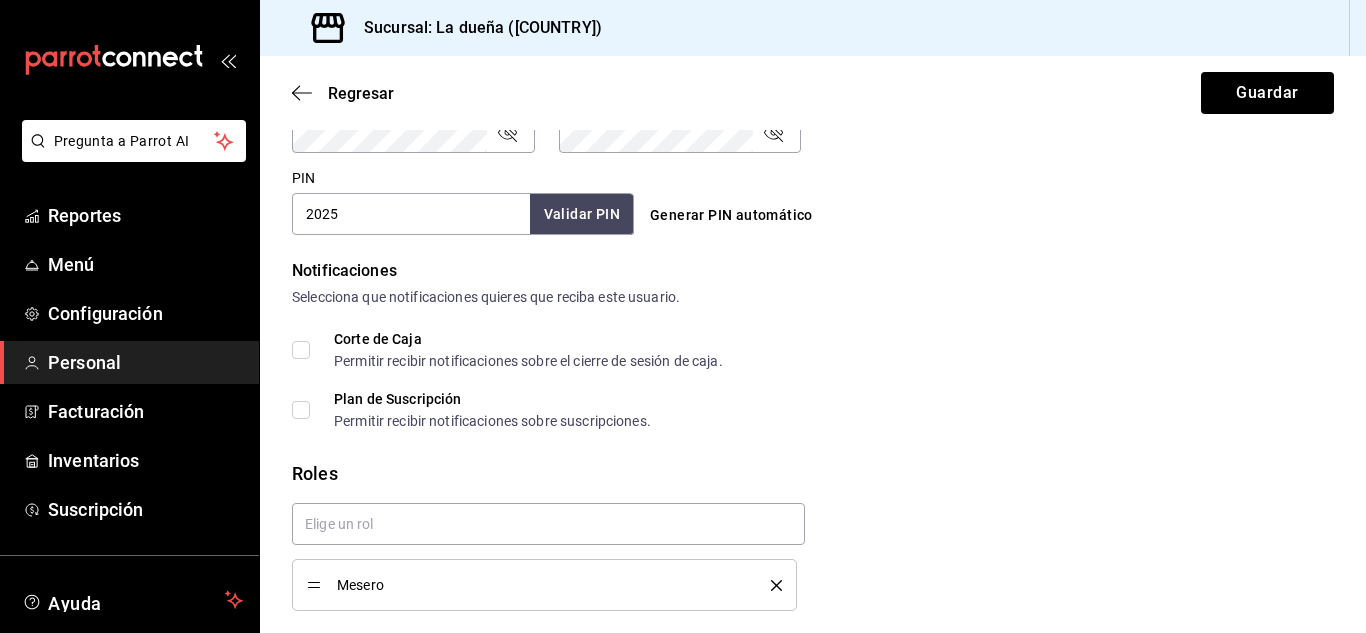 type on "2025" 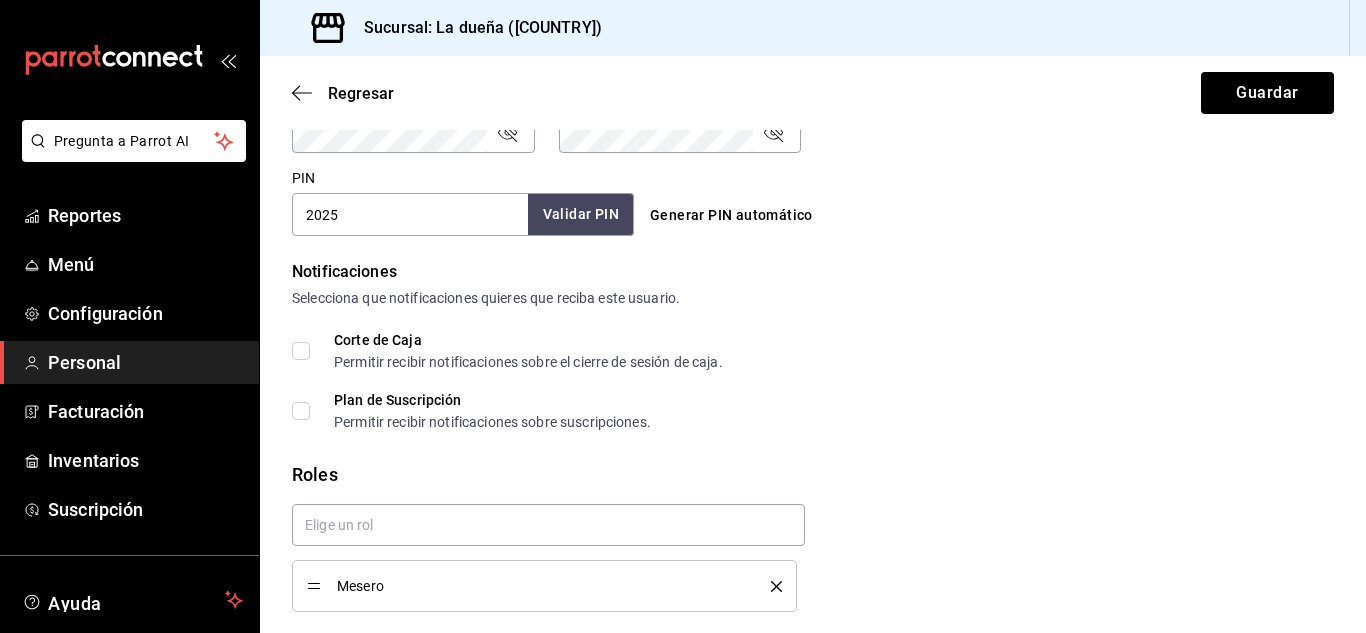 click on "Validar PIN" at bounding box center [581, 214] 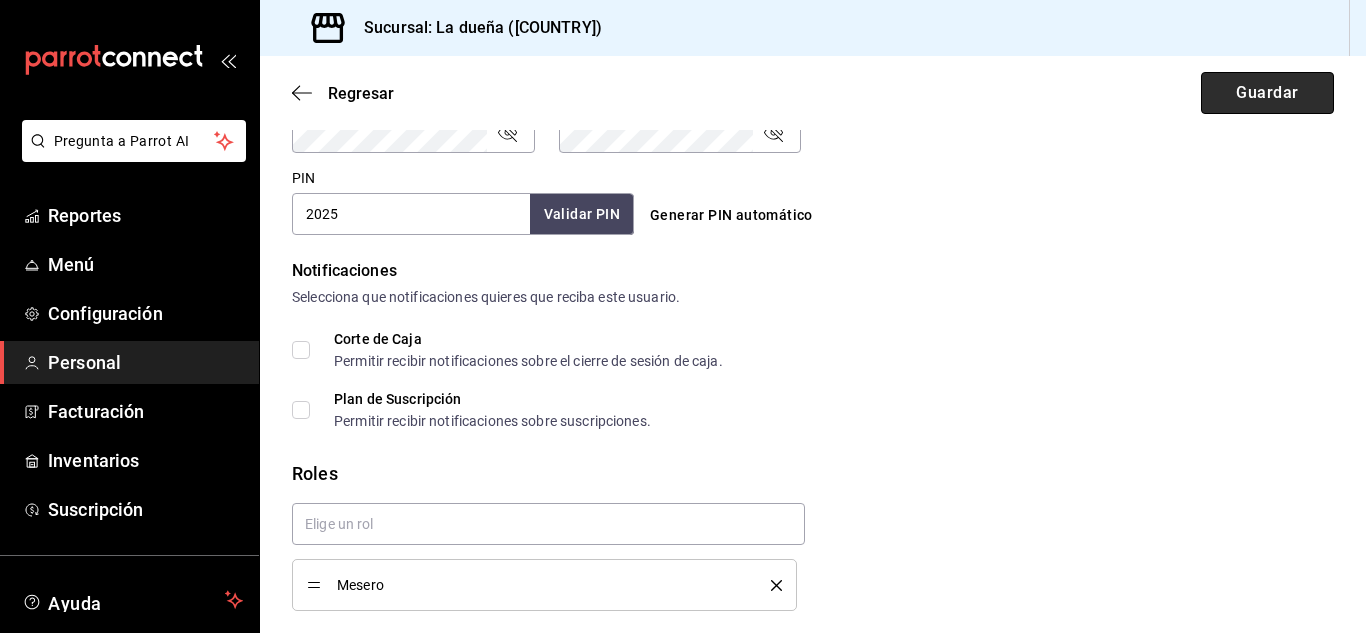 click on "Guardar" at bounding box center (1267, 93) 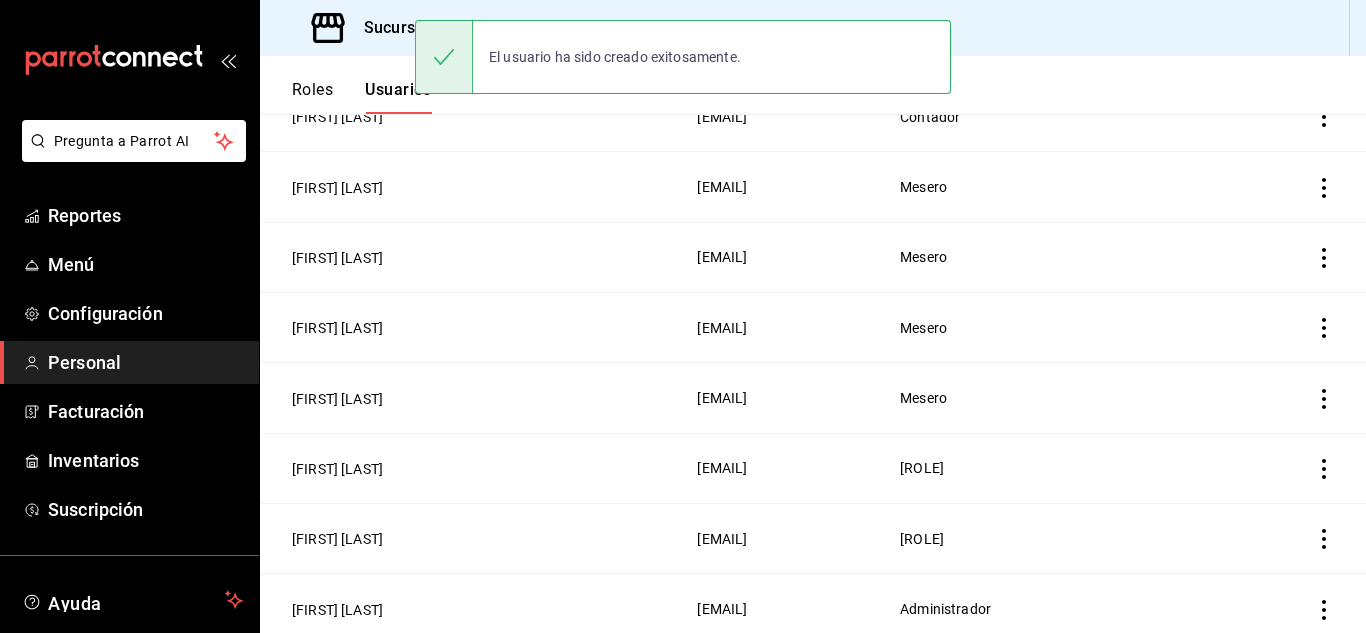 scroll, scrollTop: 583, scrollLeft: 0, axis: vertical 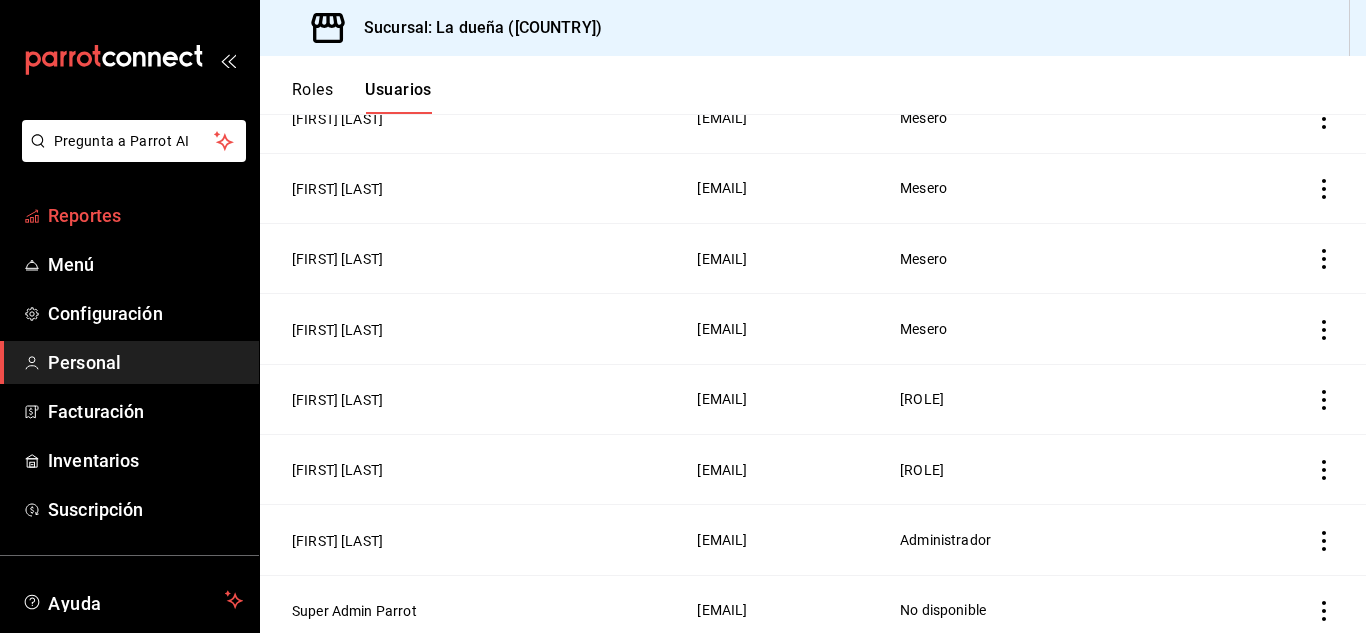 click on "Reportes" at bounding box center (145, 215) 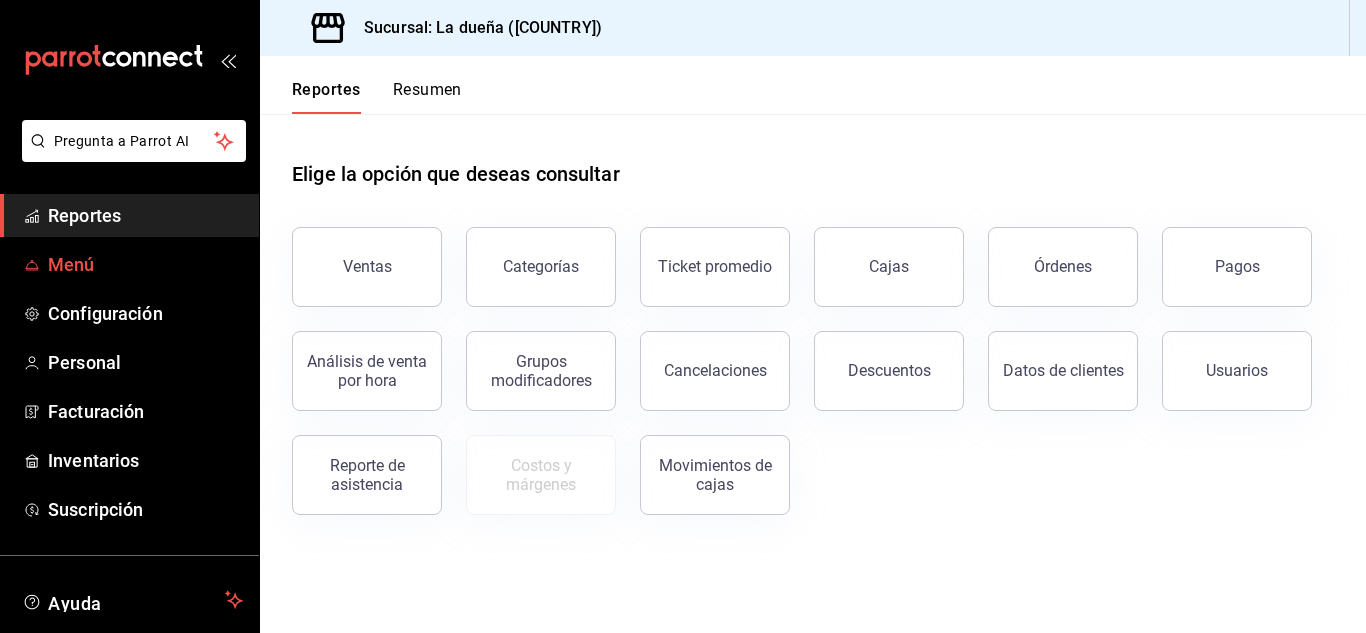 click on "Menú" at bounding box center [145, 264] 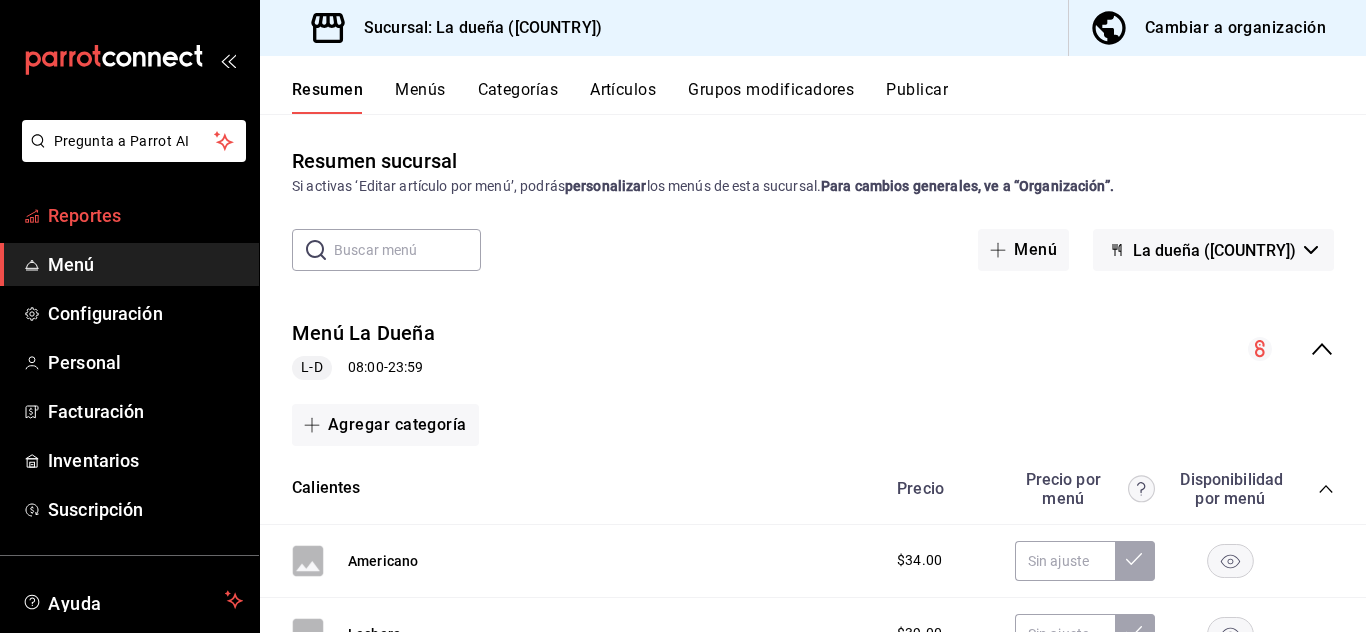 click on "Reportes" at bounding box center [145, 215] 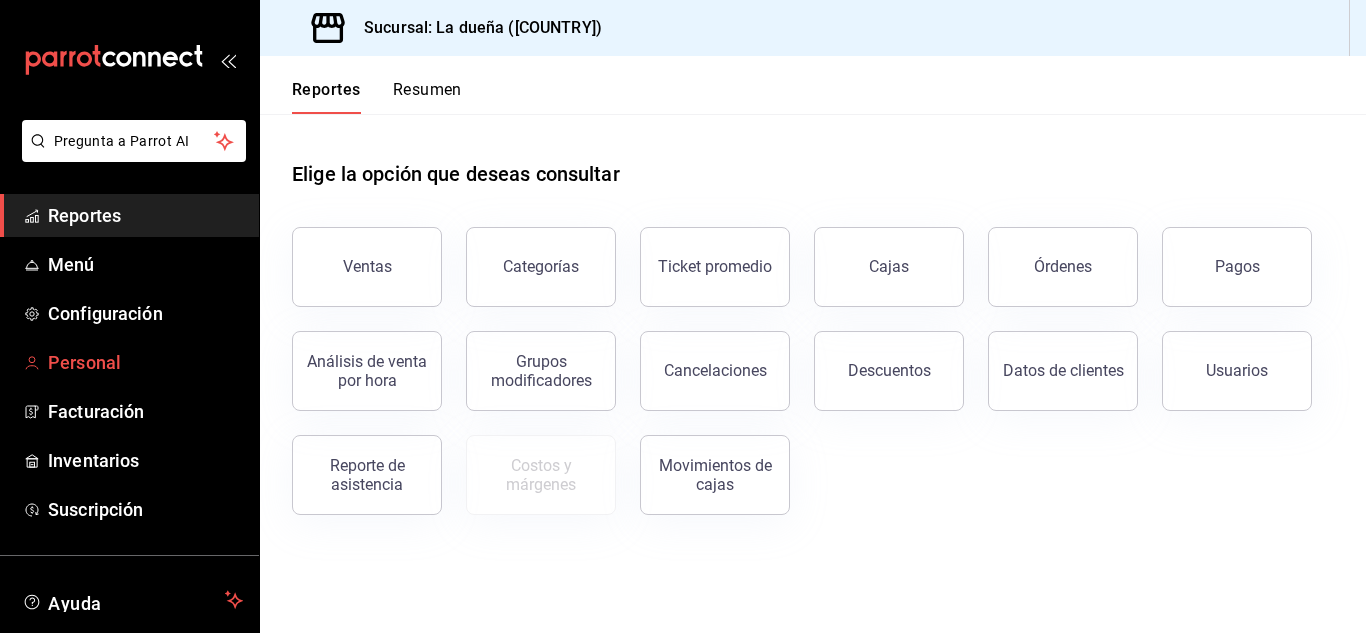 drag, startPoint x: 78, startPoint y: 377, endPoint x: 76, endPoint y: 360, distance: 17.117243 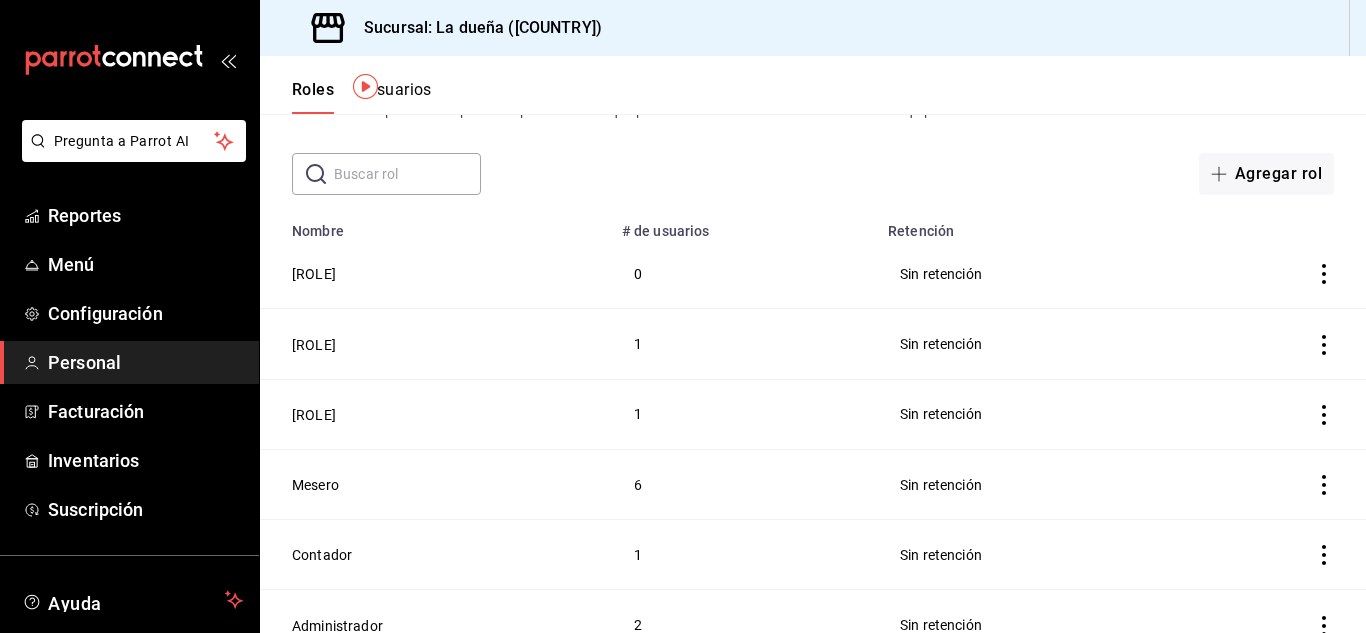 scroll, scrollTop: 75, scrollLeft: 0, axis: vertical 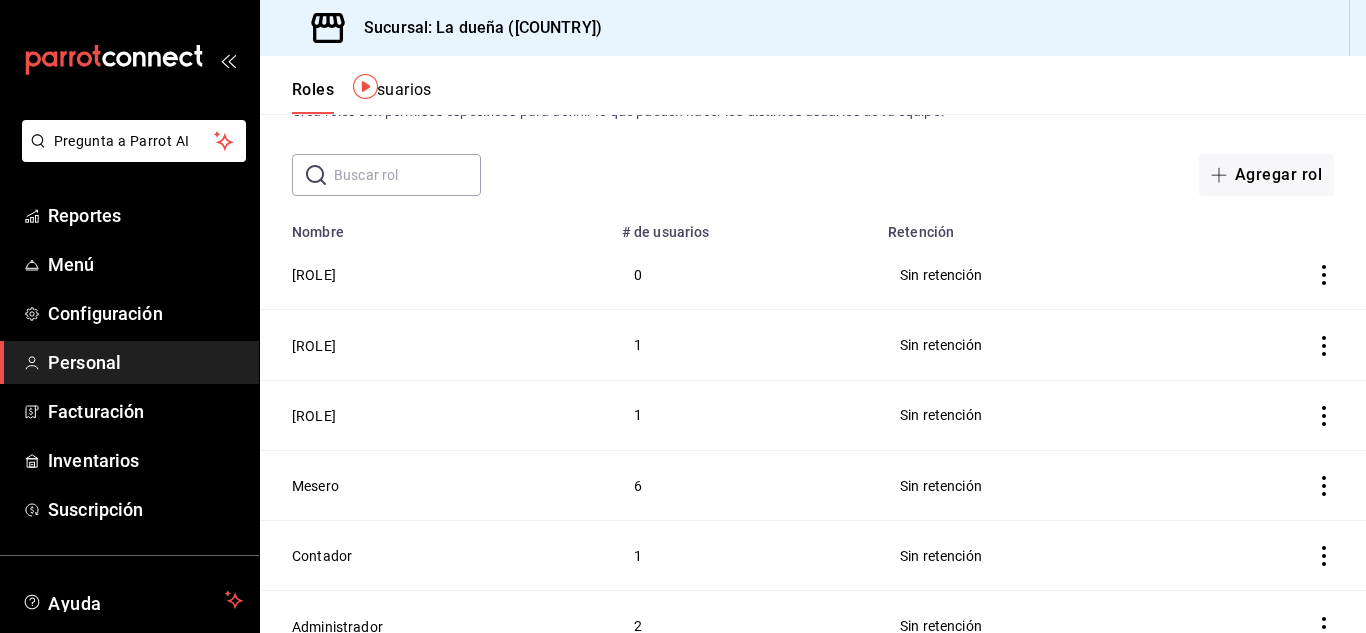 click on "Usuarios" at bounding box center [399, 97] 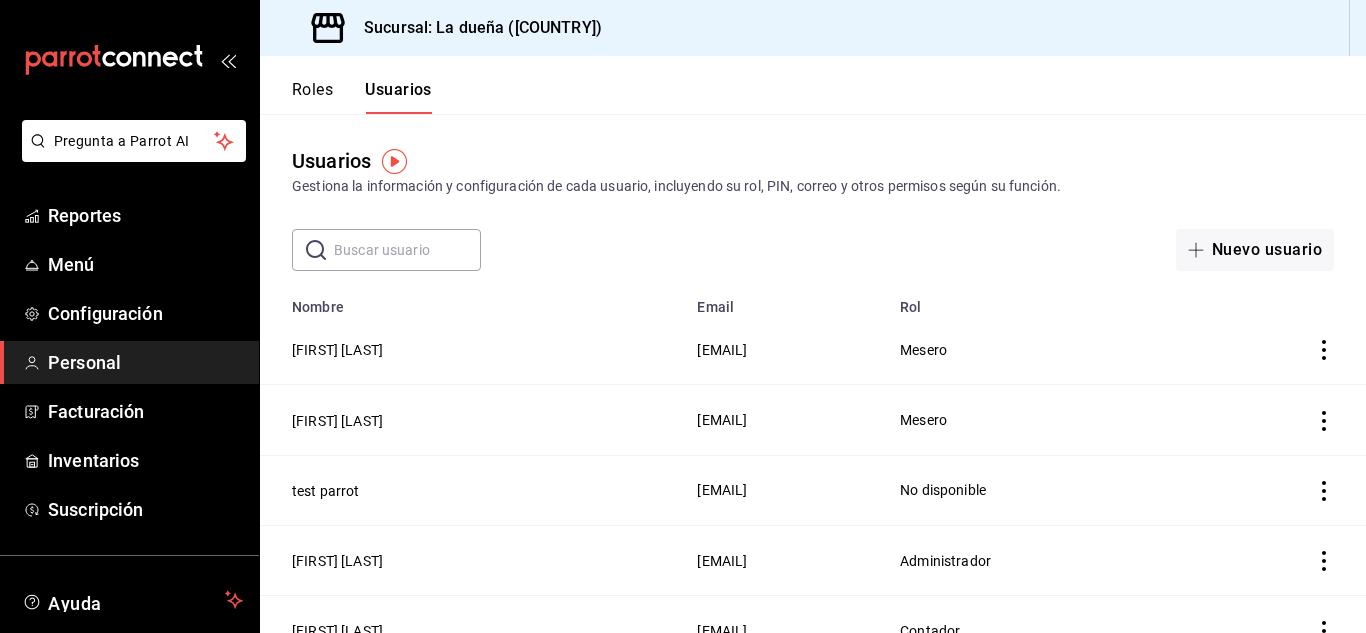 click 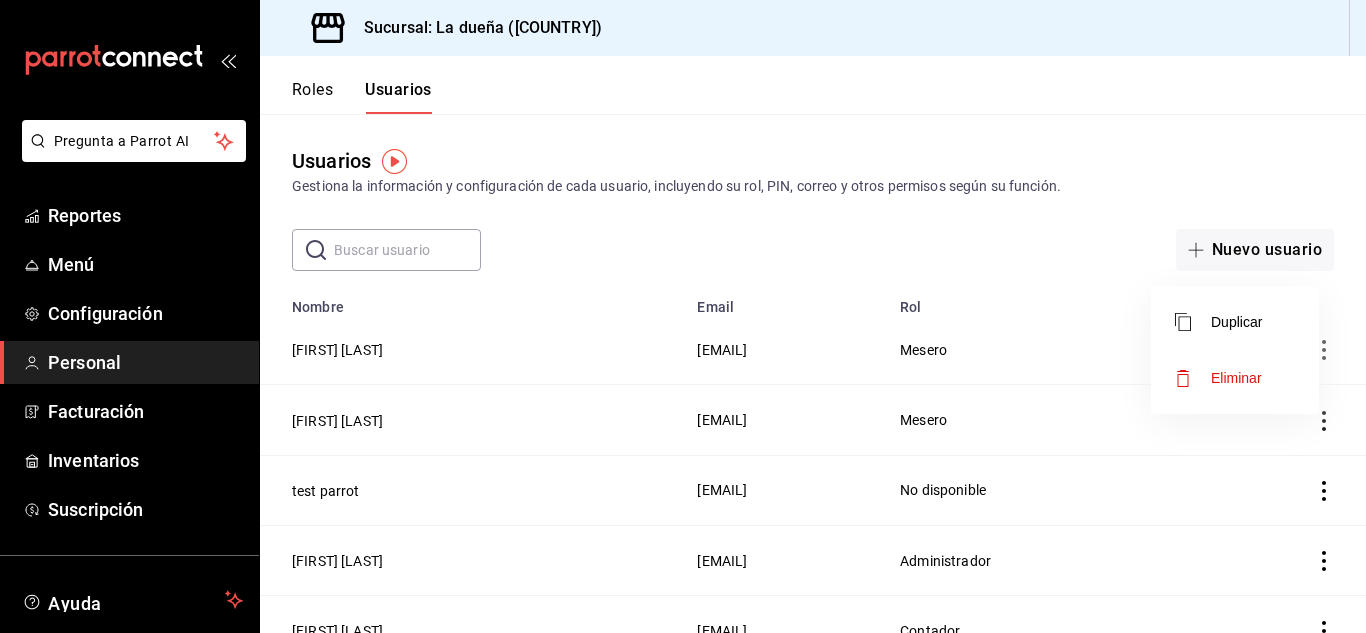 click at bounding box center (683, 316) 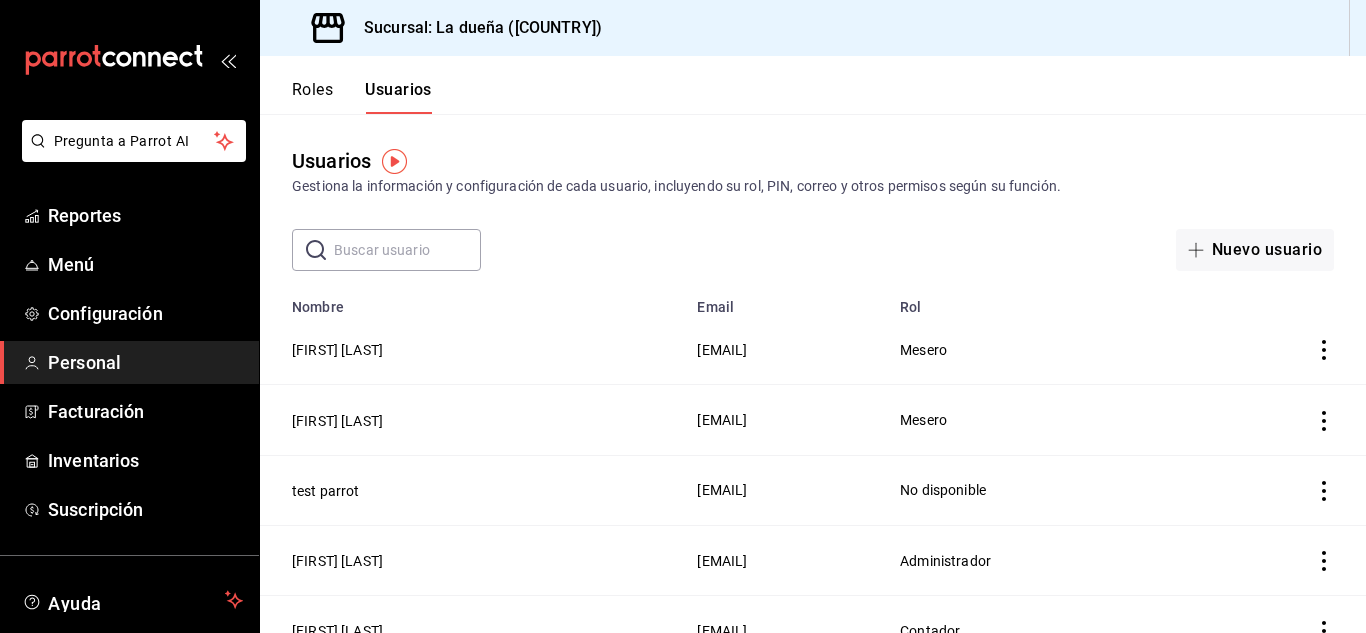 click on "[FIRST] [LAST]" at bounding box center [337, 350] 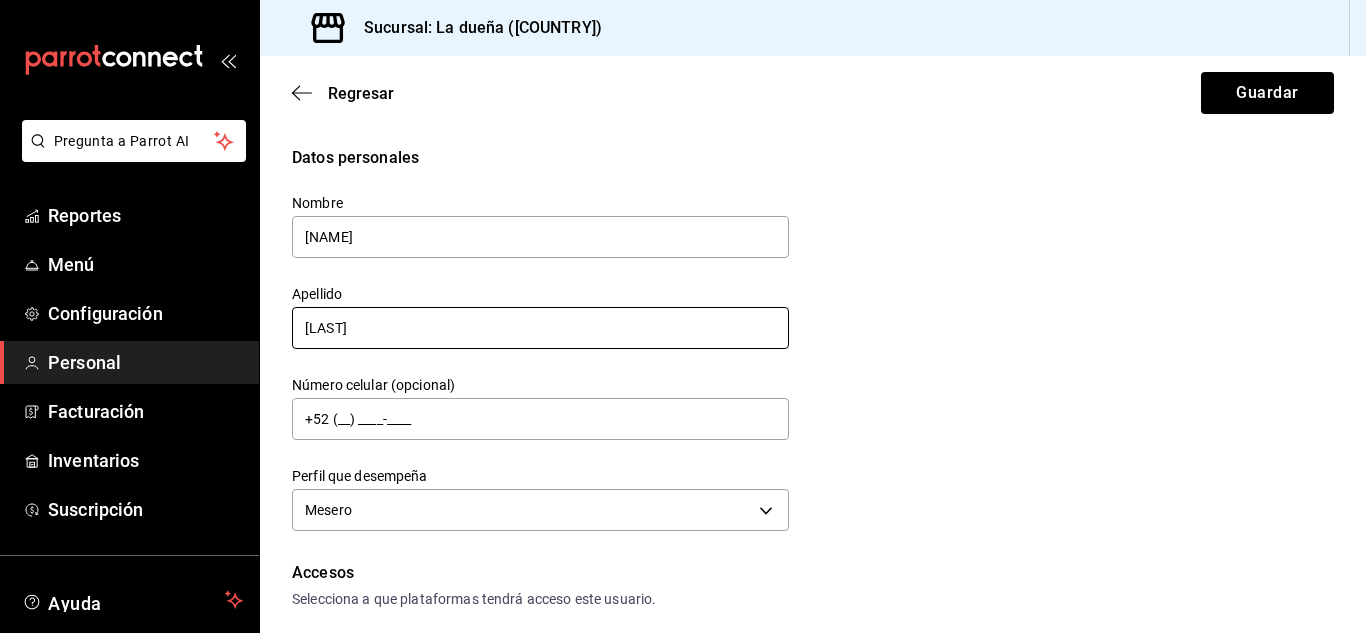 click on "[LAST]" at bounding box center [540, 328] 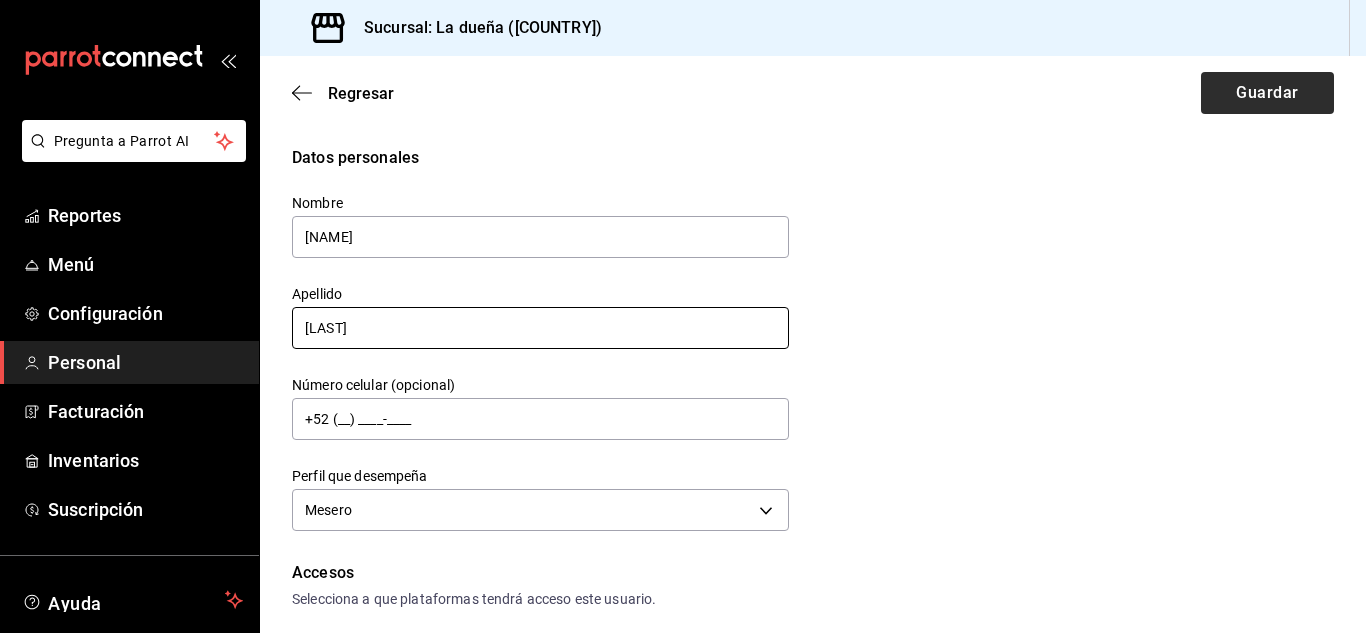 type on "[LAST]" 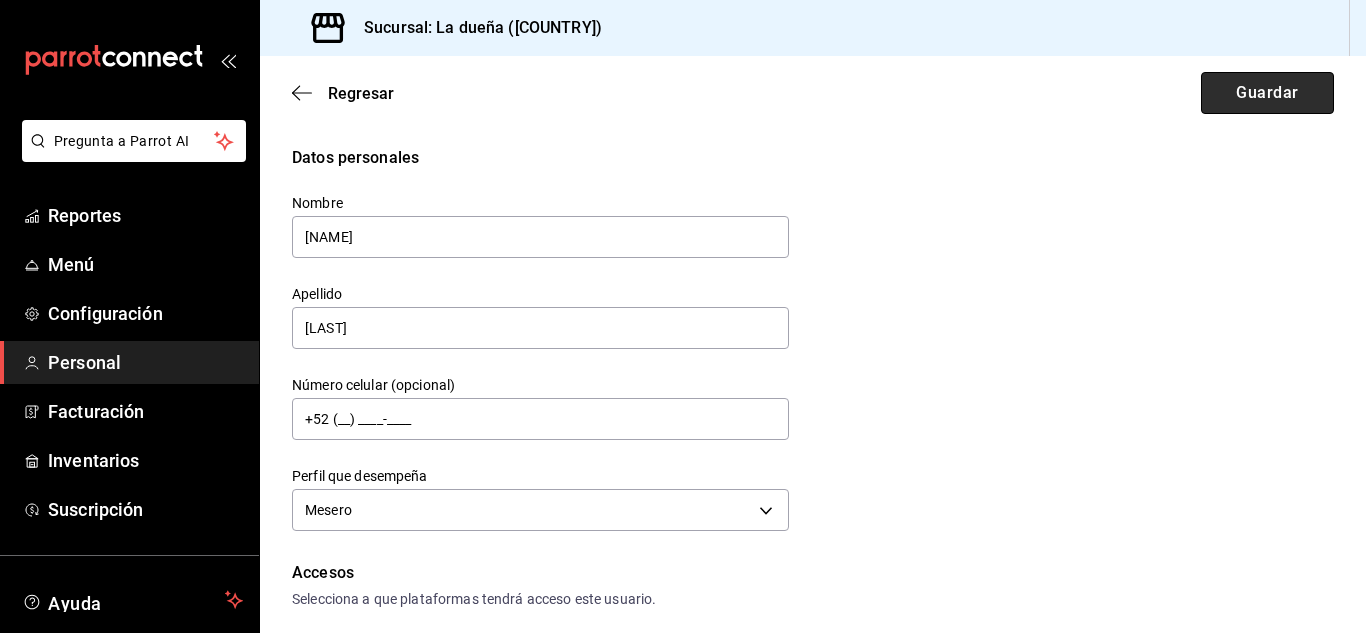 click on "Guardar" at bounding box center (1267, 93) 